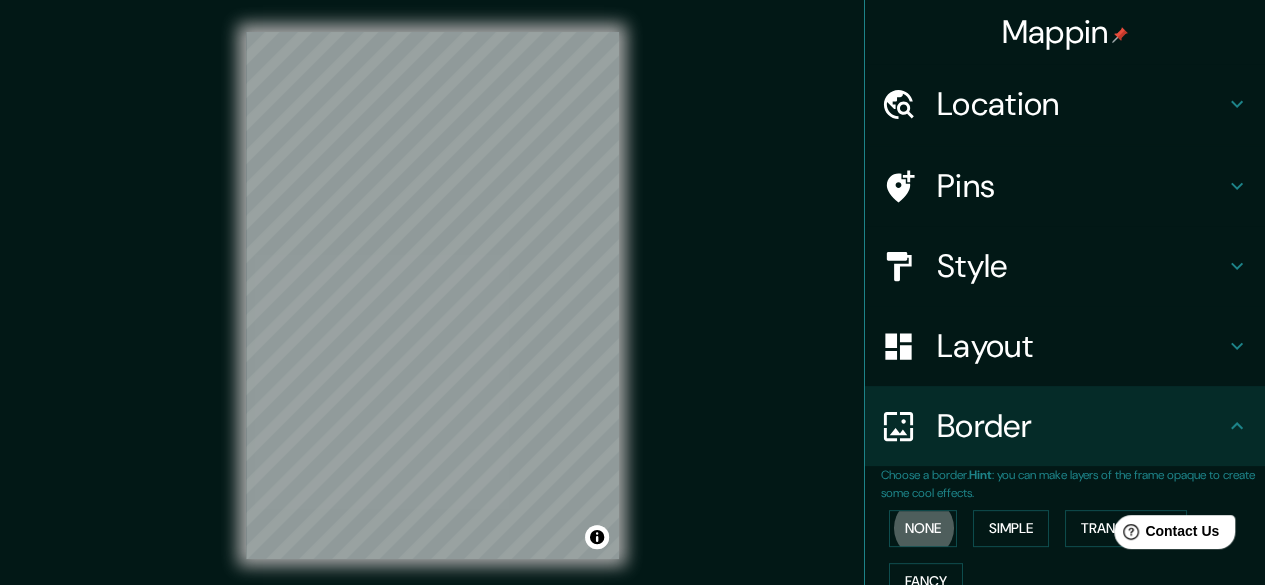 scroll, scrollTop: 0, scrollLeft: 0, axis: both 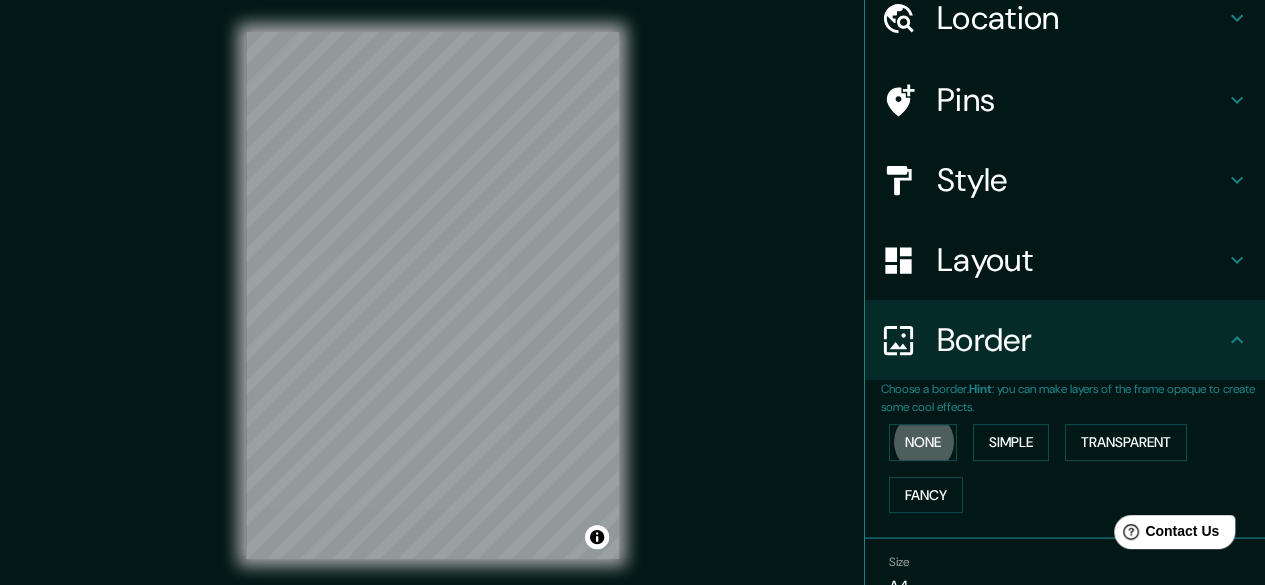 click on "Style" at bounding box center (1081, 180) 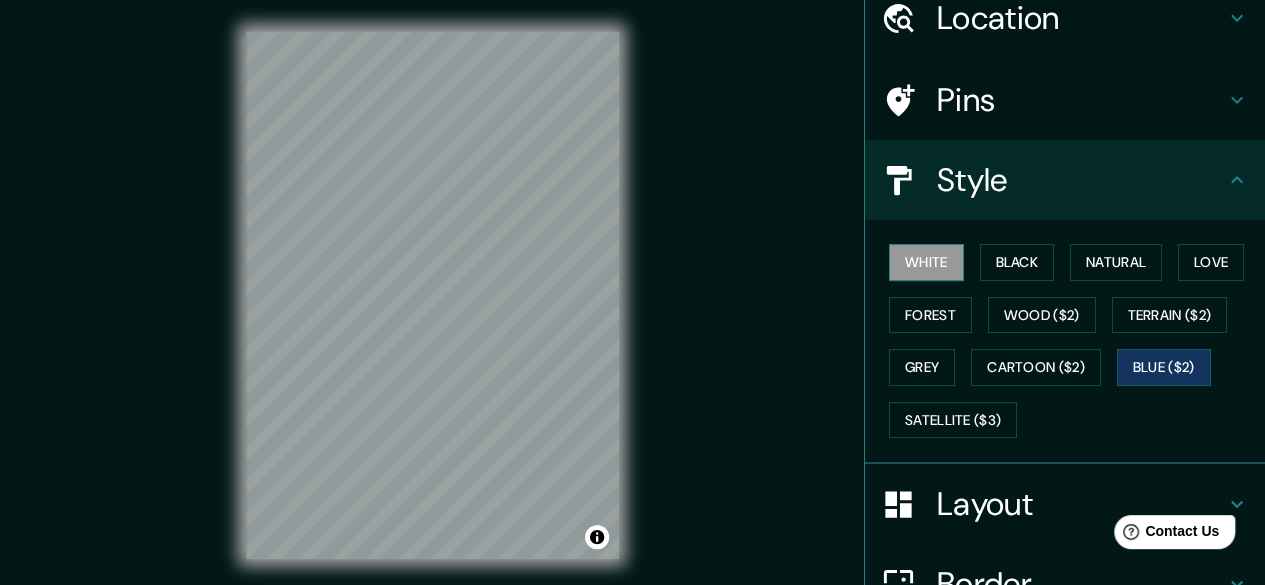 click on "White" at bounding box center (926, 262) 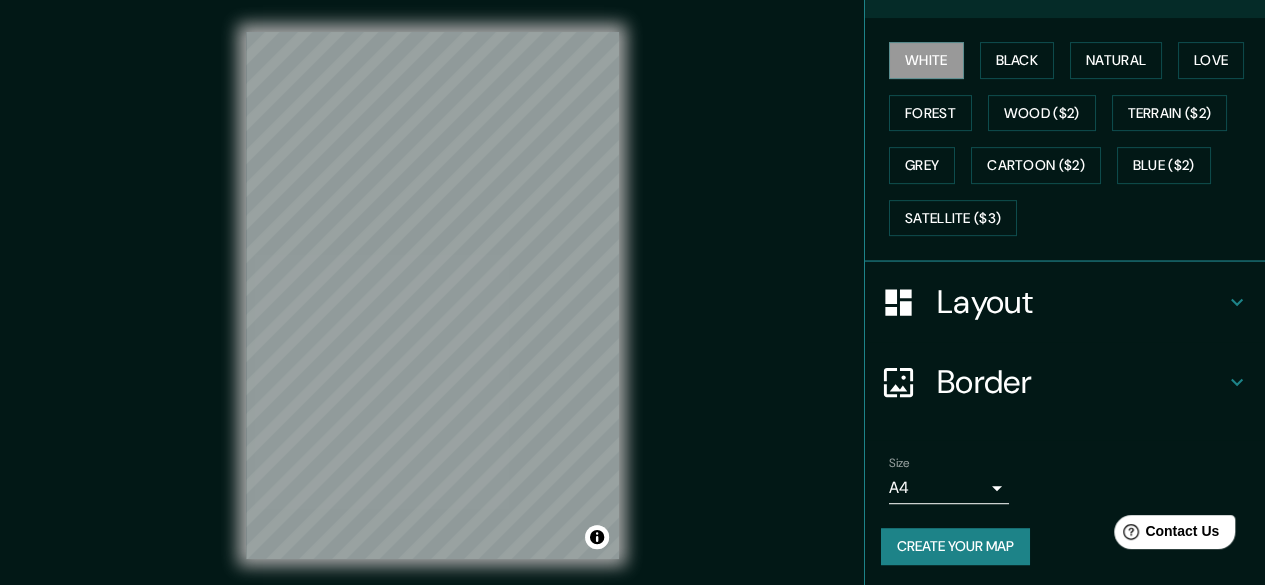 click on "Border" at bounding box center [1065, 382] 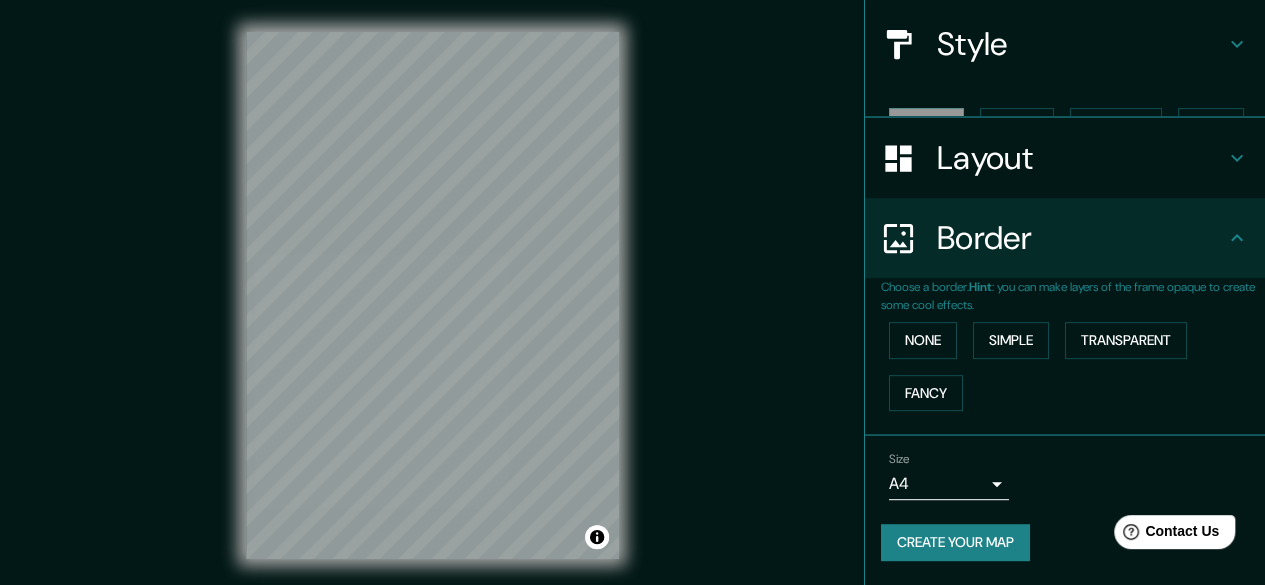 scroll, scrollTop: 186, scrollLeft: 0, axis: vertical 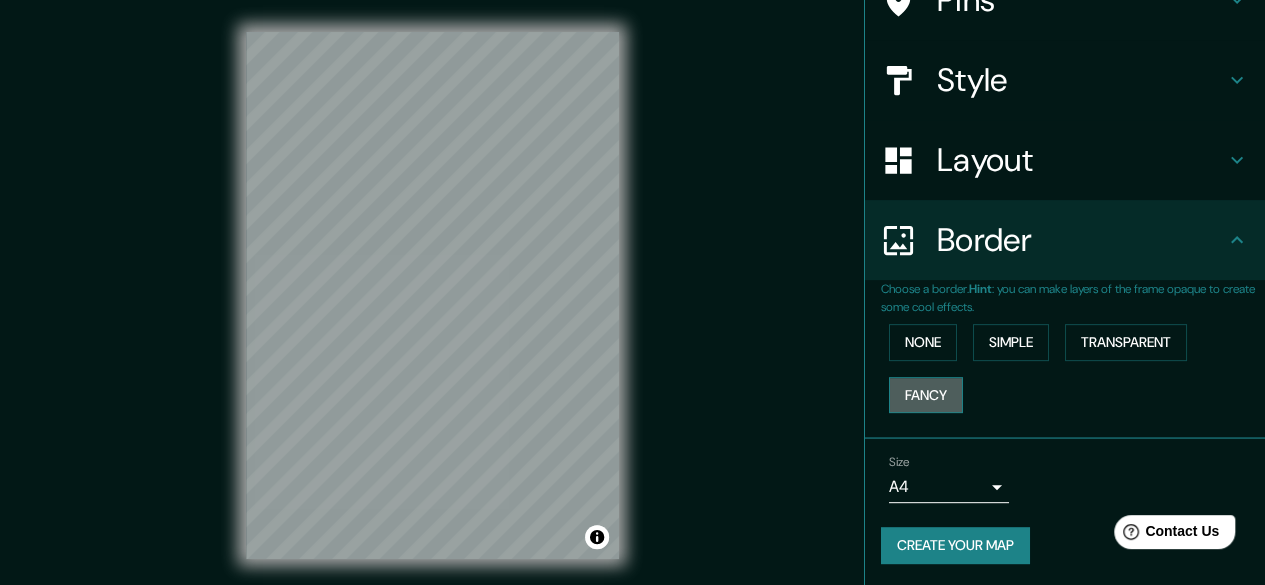 click on "Fancy" at bounding box center (926, 395) 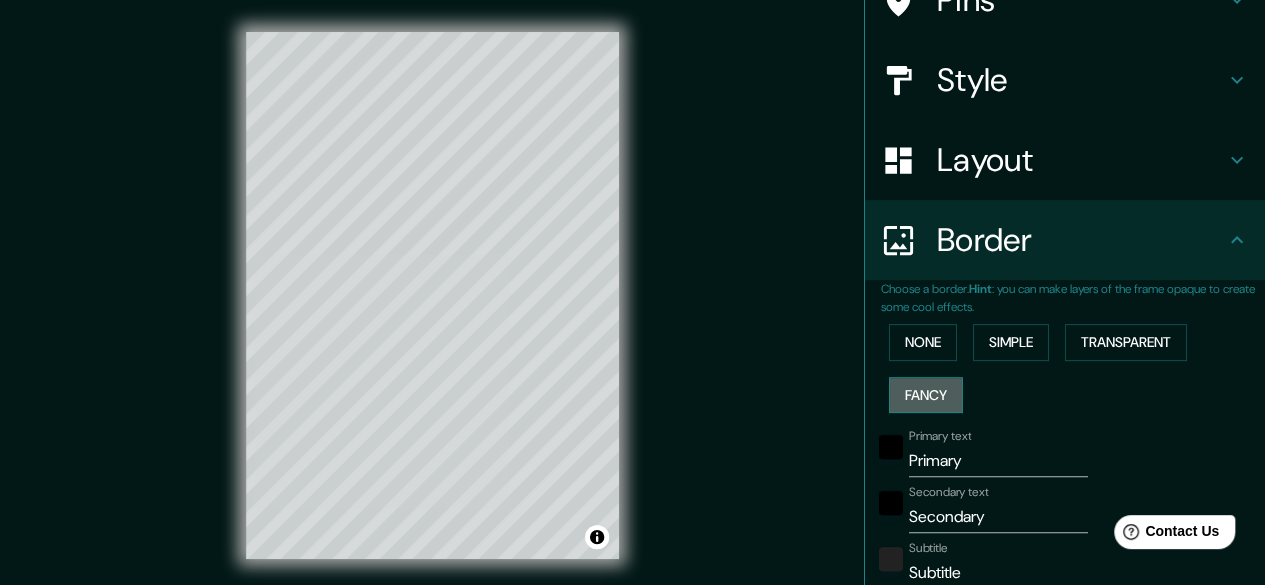 click on "Fancy" at bounding box center [926, 395] 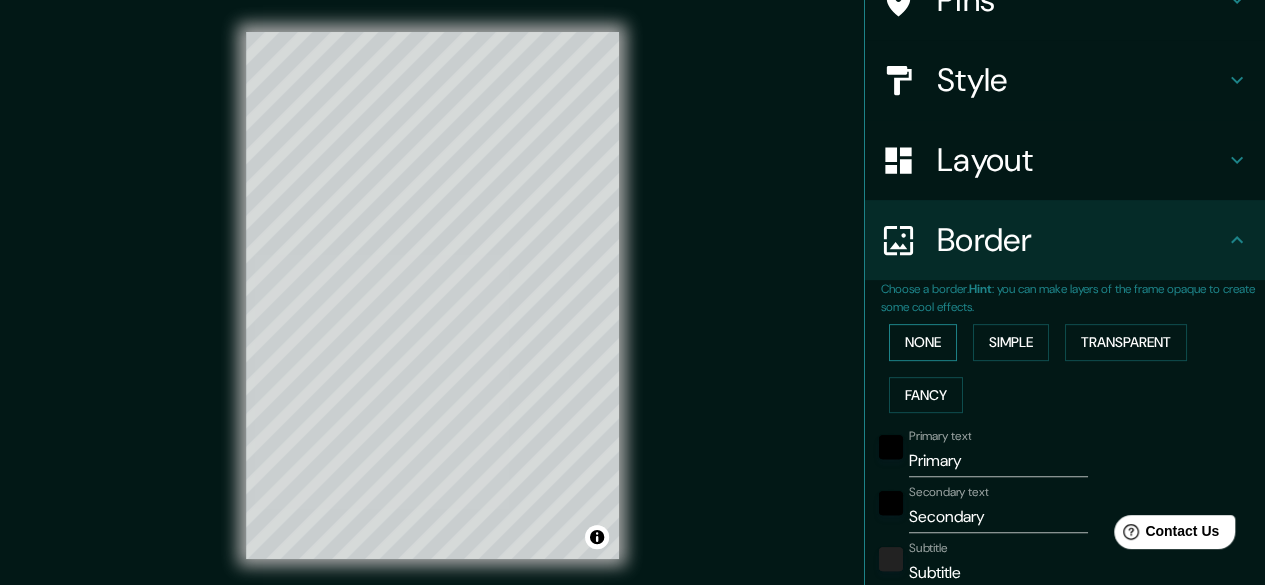 click on "None" at bounding box center [923, 342] 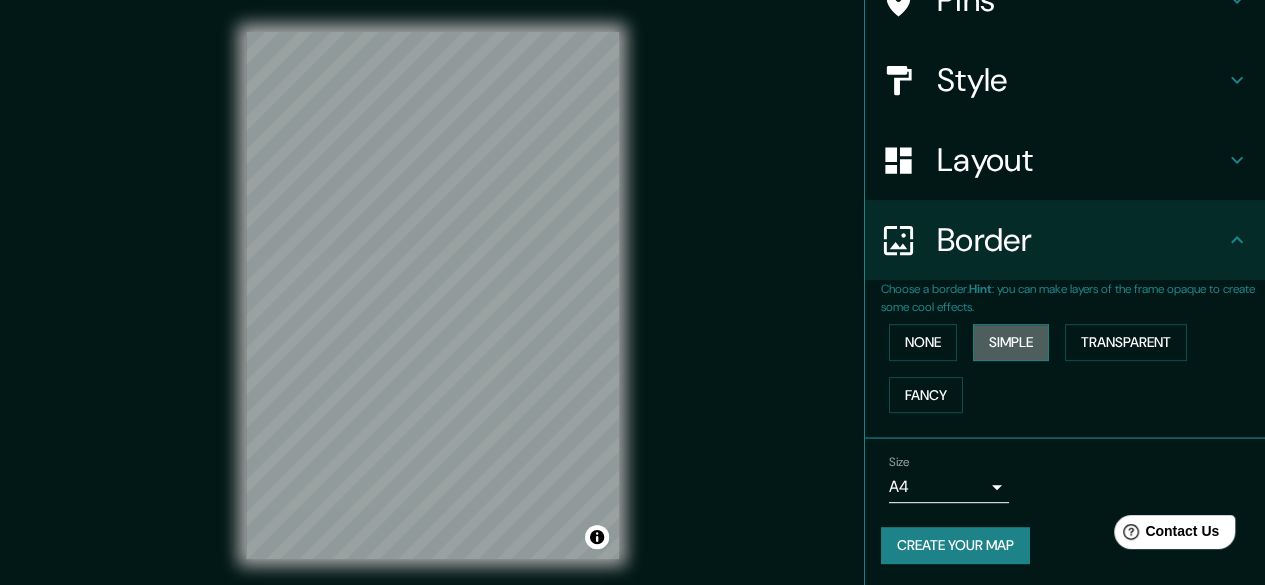 click on "Simple" at bounding box center (1011, 342) 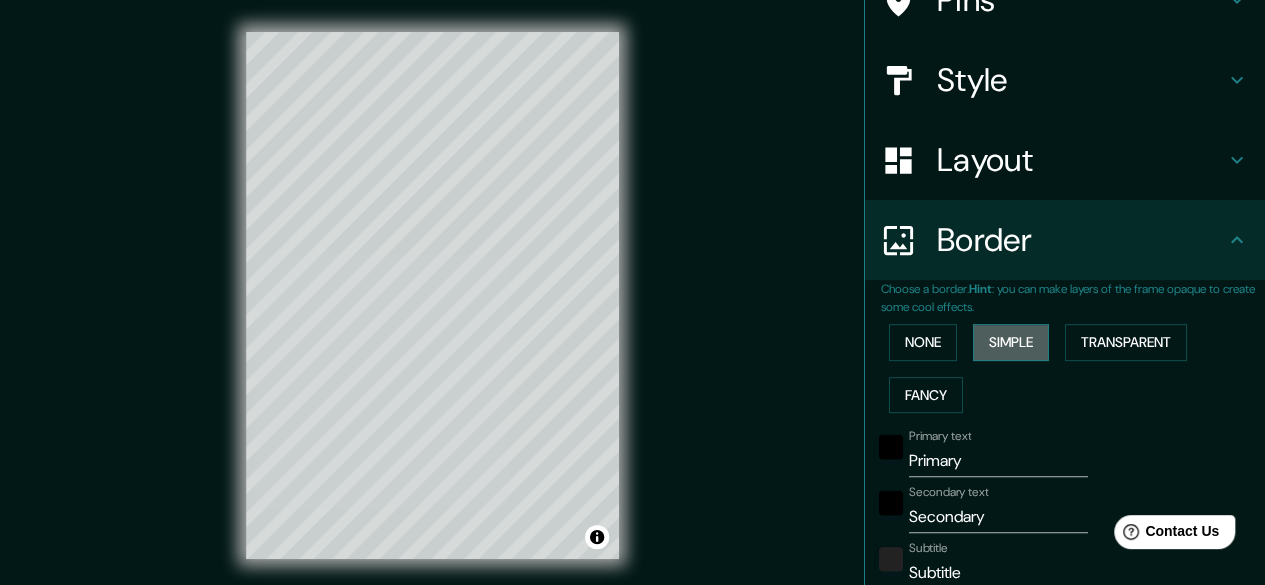 click on "Simple" at bounding box center [1011, 342] 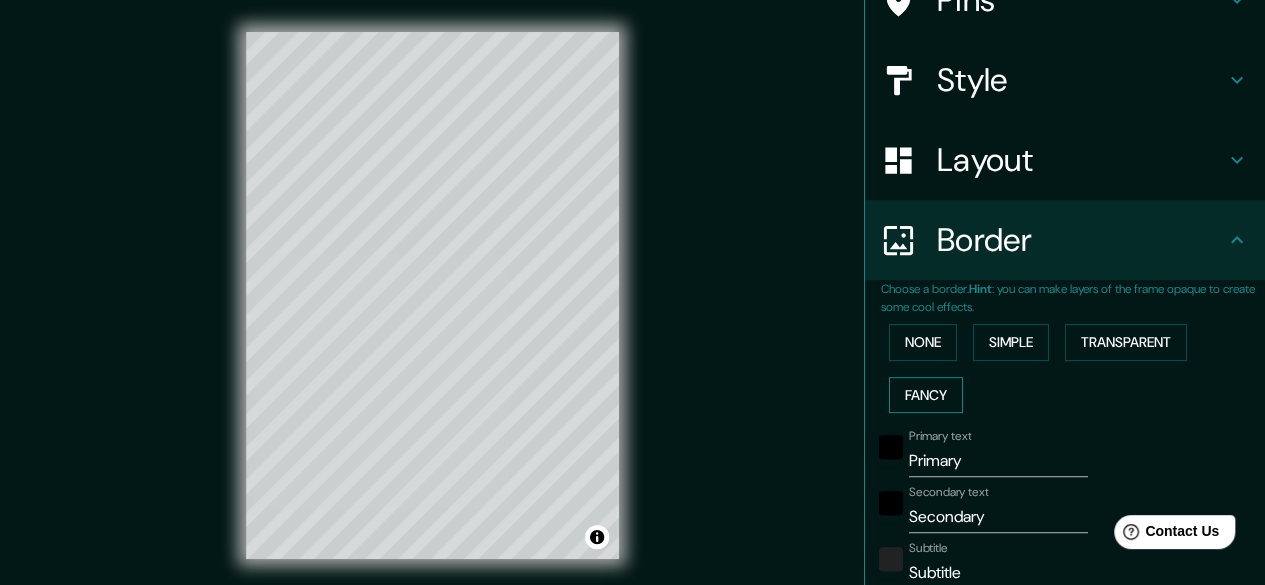 click on "Fancy" at bounding box center (926, 395) 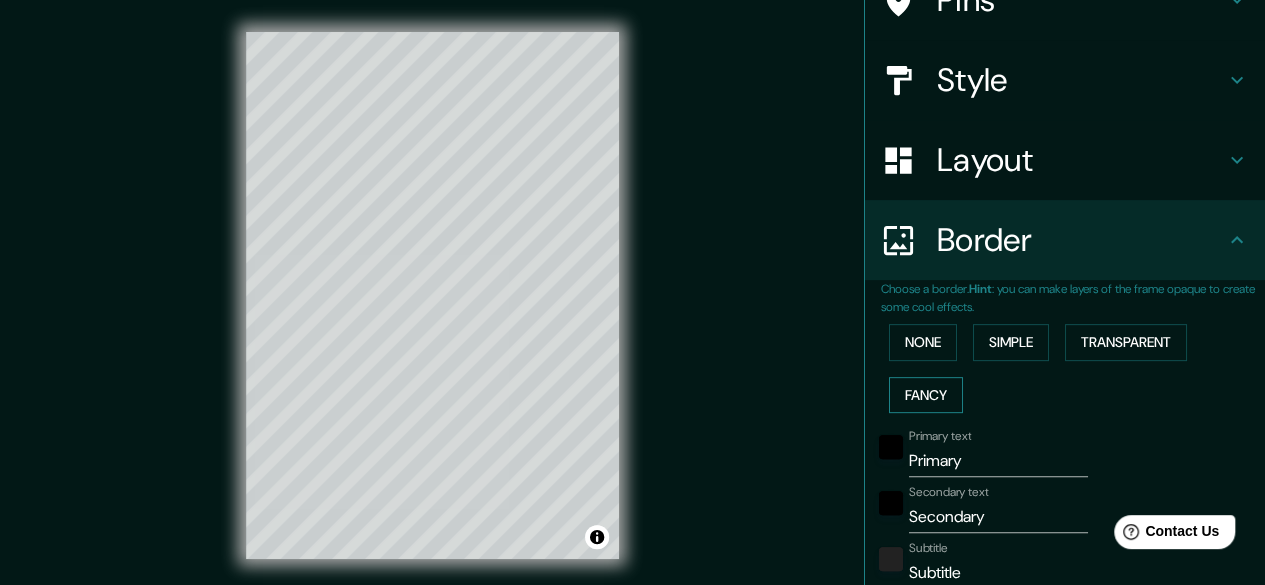 click on "Fancy" at bounding box center (926, 395) 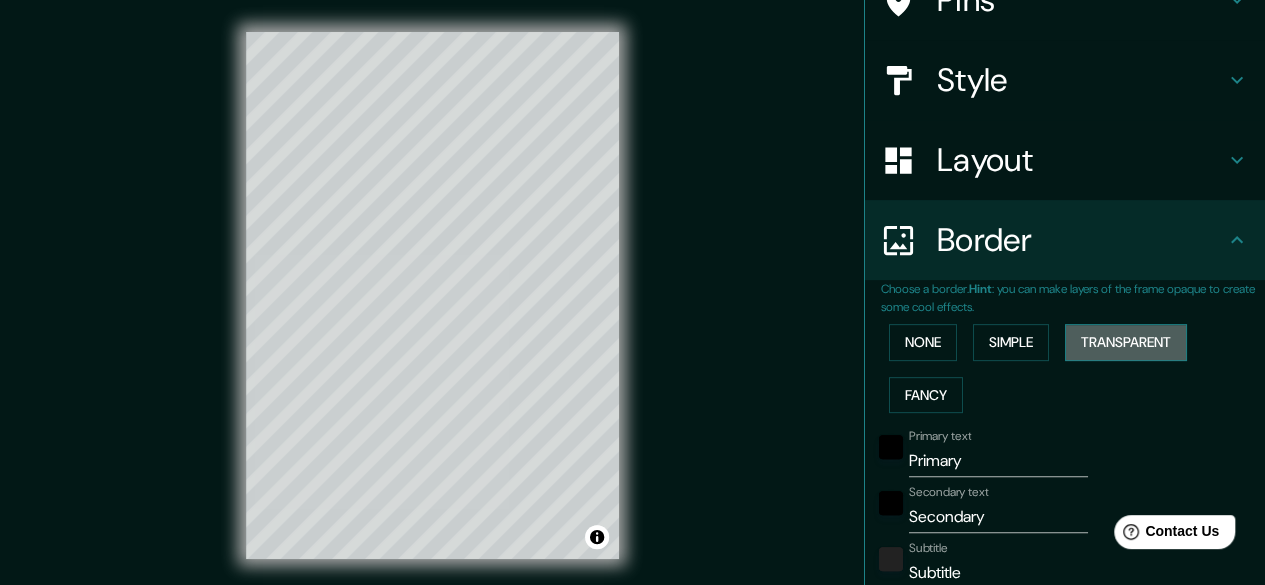 click on "Transparent" at bounding box center (1126, 342) 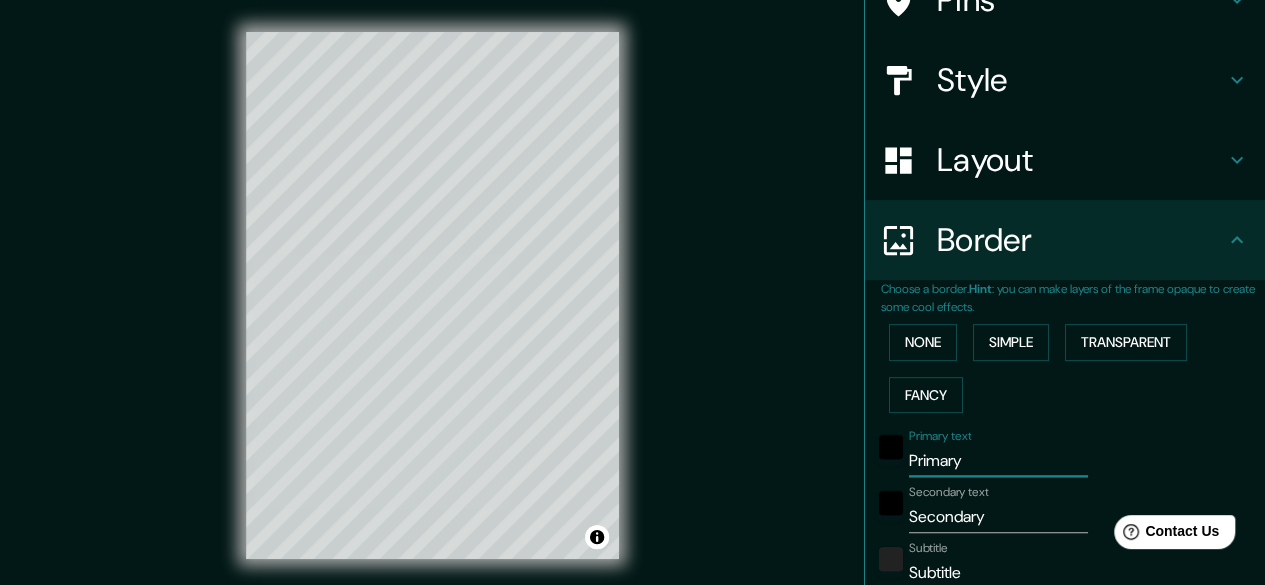 drag, startPoint x: 995, startPoint y: 461, endPoint x: 866, endPoint y: 466, distance: 129.09686 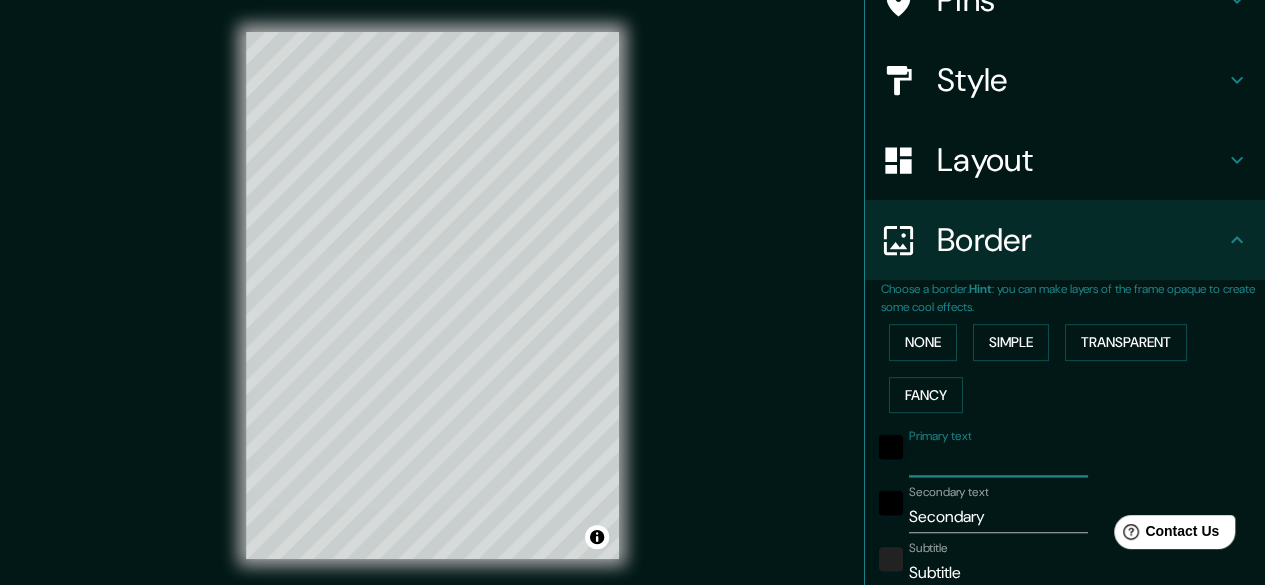 type 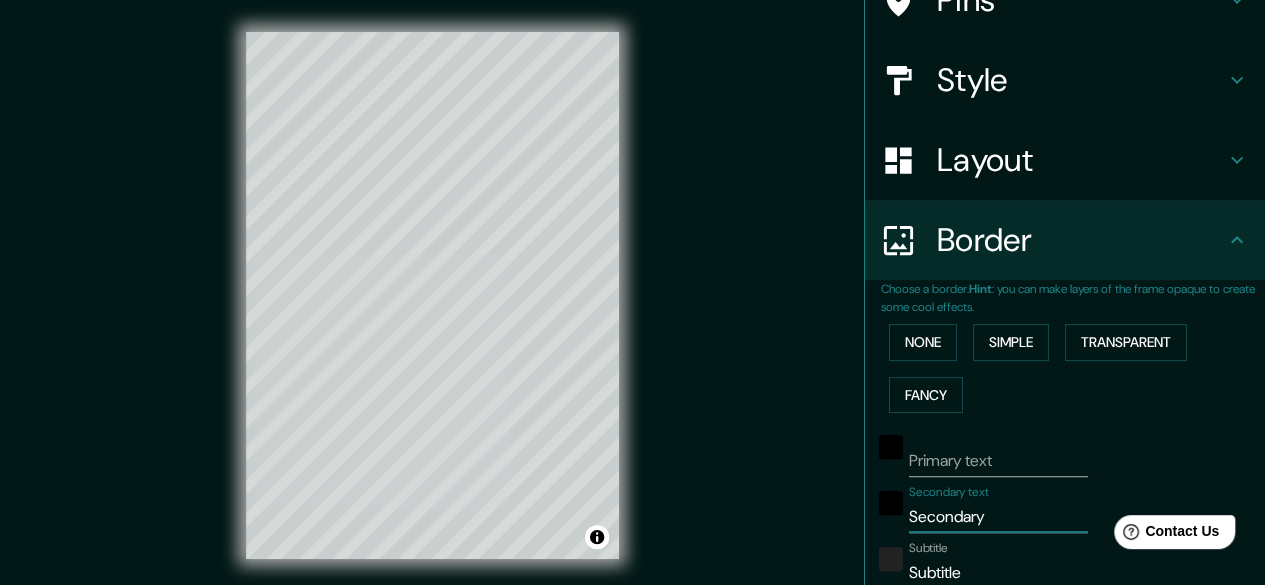 drag, startPoint x: 983, startPoint y: 513, endPoint x: 881, endPoint y: 519, distance: 102.176315 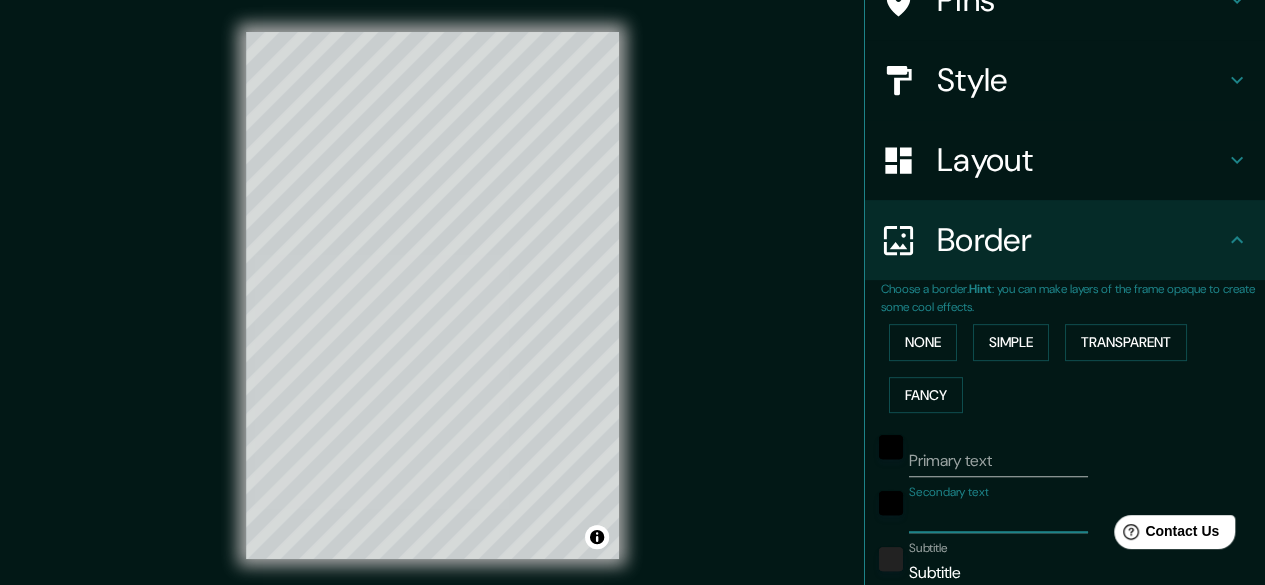 type 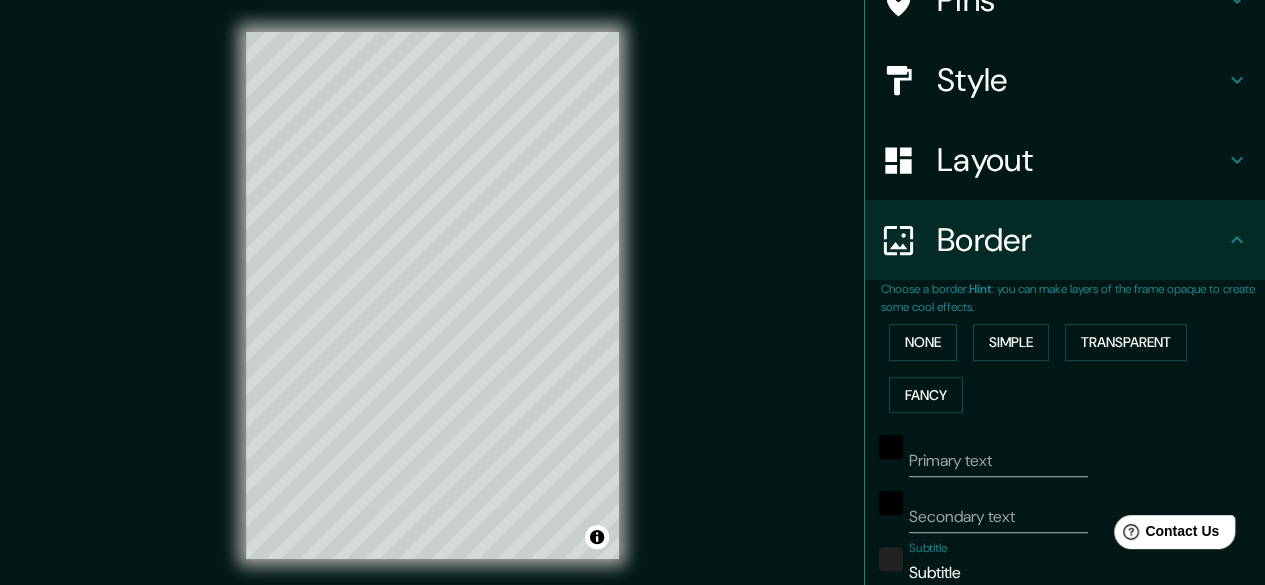 drag, startPoint x: 956, startPoint y: 564, endPoint x: 844, endPoint y: 571, distance: 112.21854 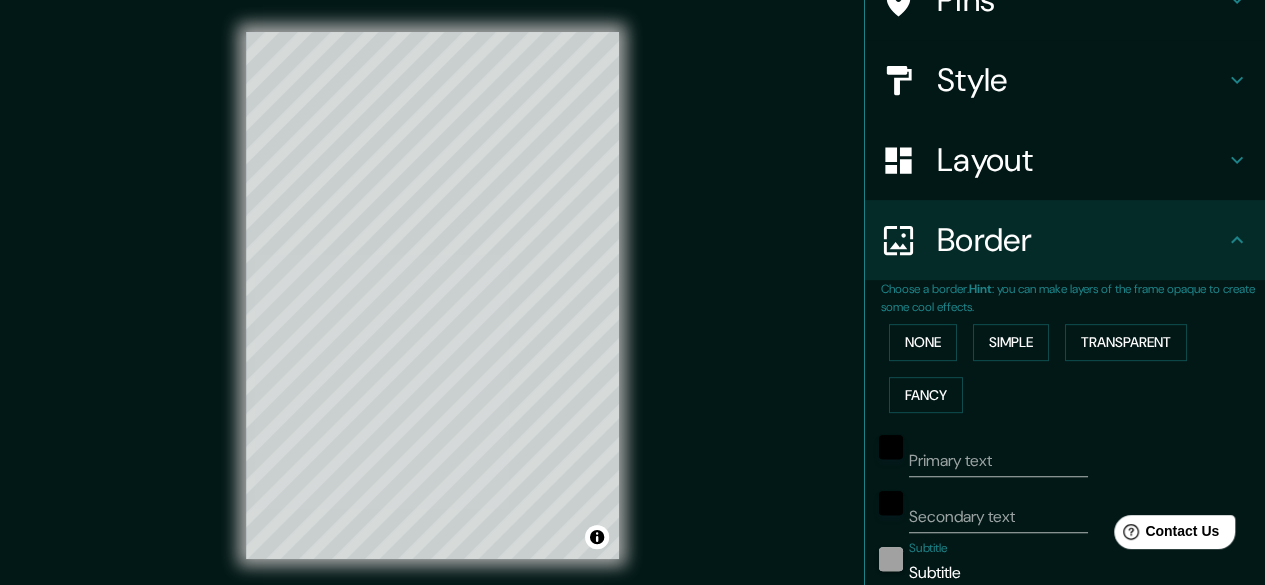 type 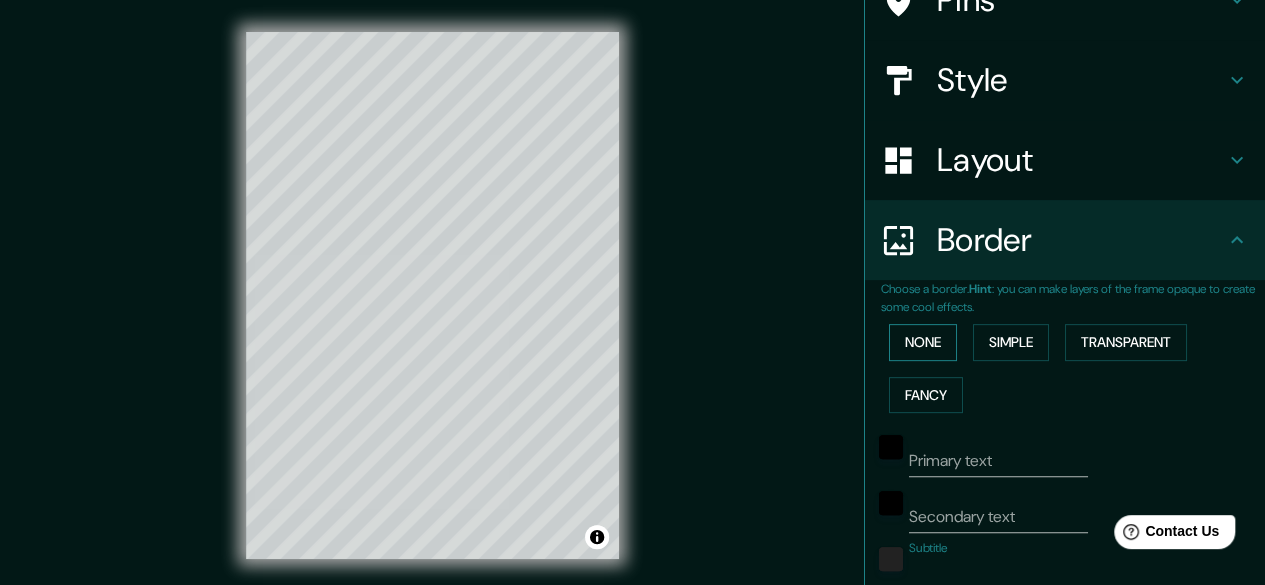 type 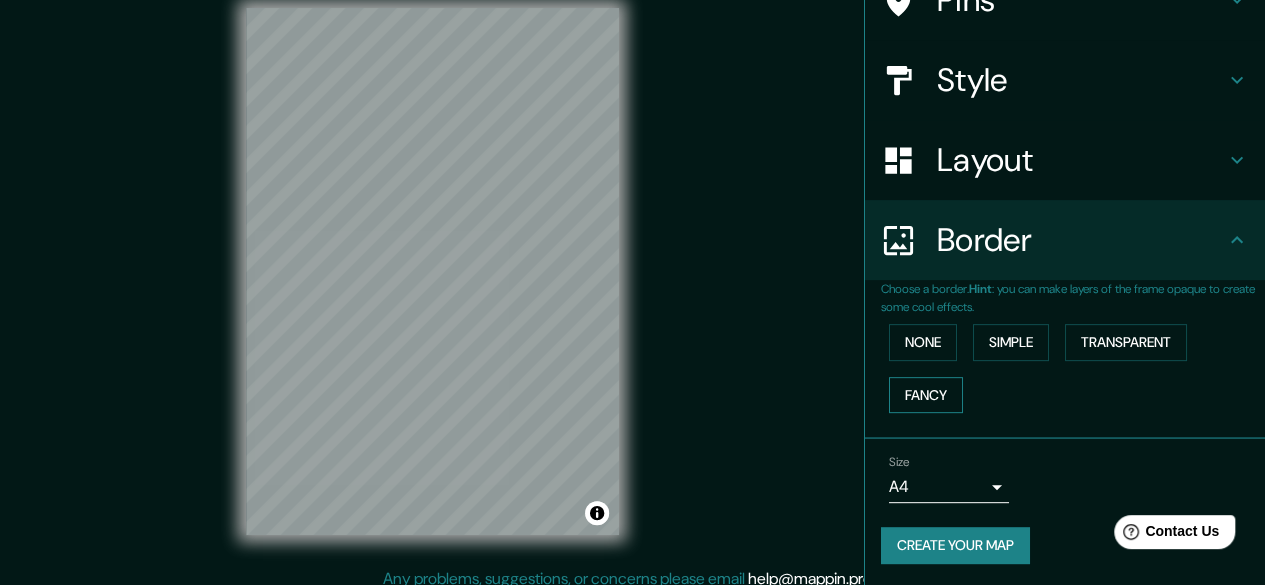scroll, scrollTop: 37, scrollLeft: 0, axis: vertical 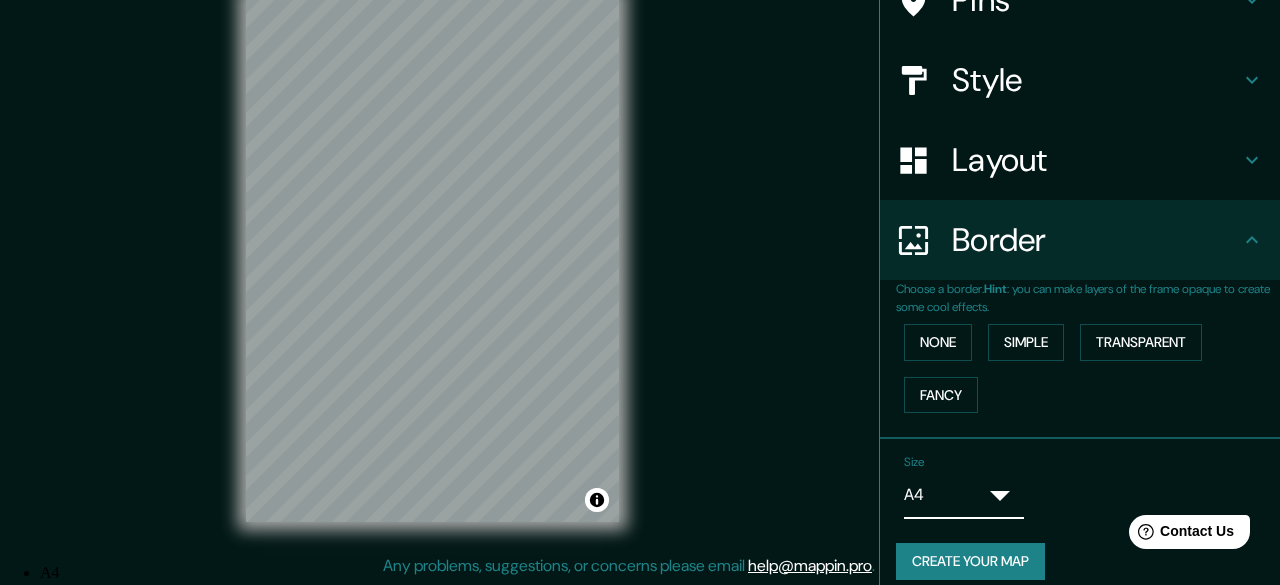 click on "Mappin Location Reehagenstraat 40, 2431 Laakdal, Provincie Antwerpen, België Pins Style Layout Border Choose a border.  Hint : you can make layers of the frame opaque to create some cool effects. None Simple Transparent Fancy Size A4 single Create your map © Mapbox   © OpenStreetMap   Improve this map Any problems, suggestions, or concerns please email    help@mappin.pro . . . A4 A3 A1 ($2.50)" at bounding box center (640, 255) 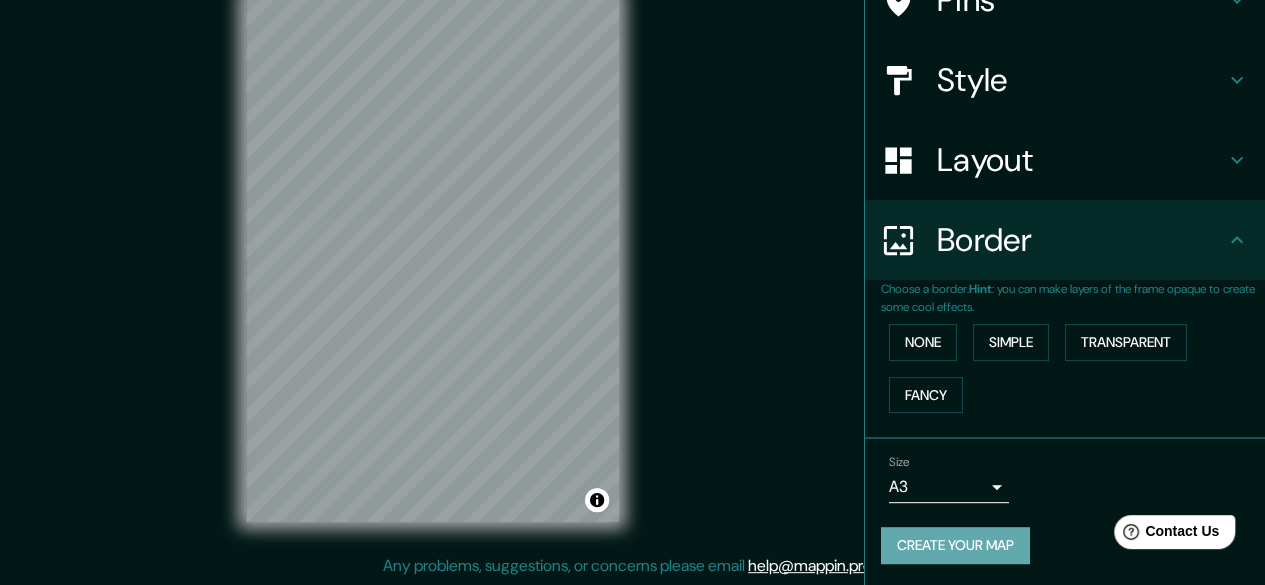 click on "Create your map" at bounding box center (955, 545) 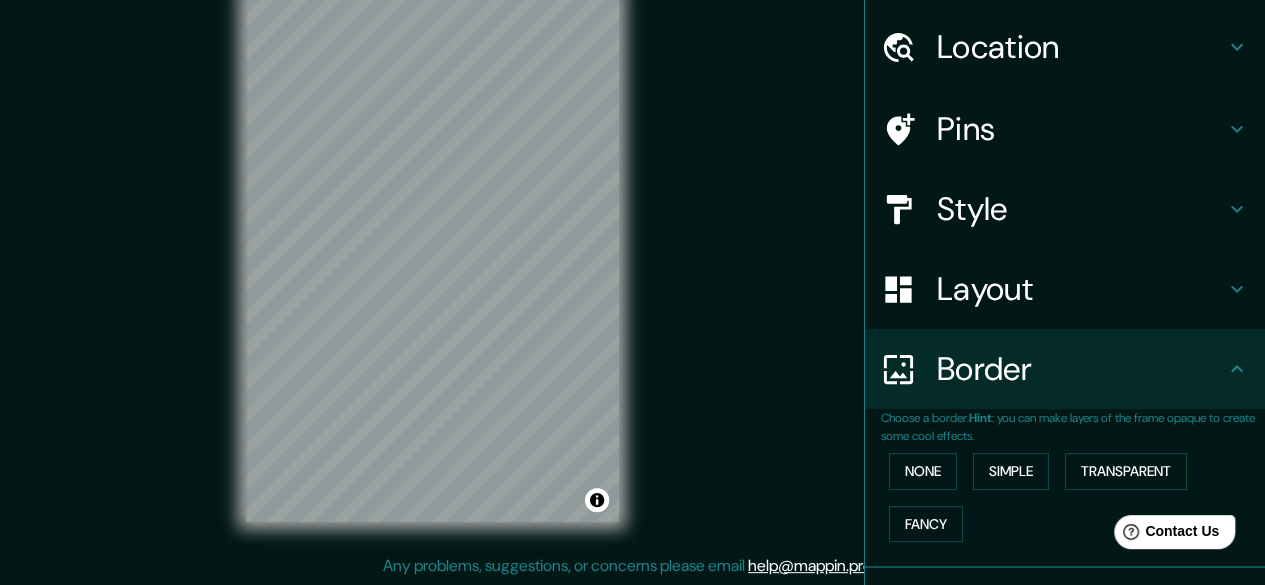 scroll, scrollTop: 0, scrollLeft: 0, axis: both 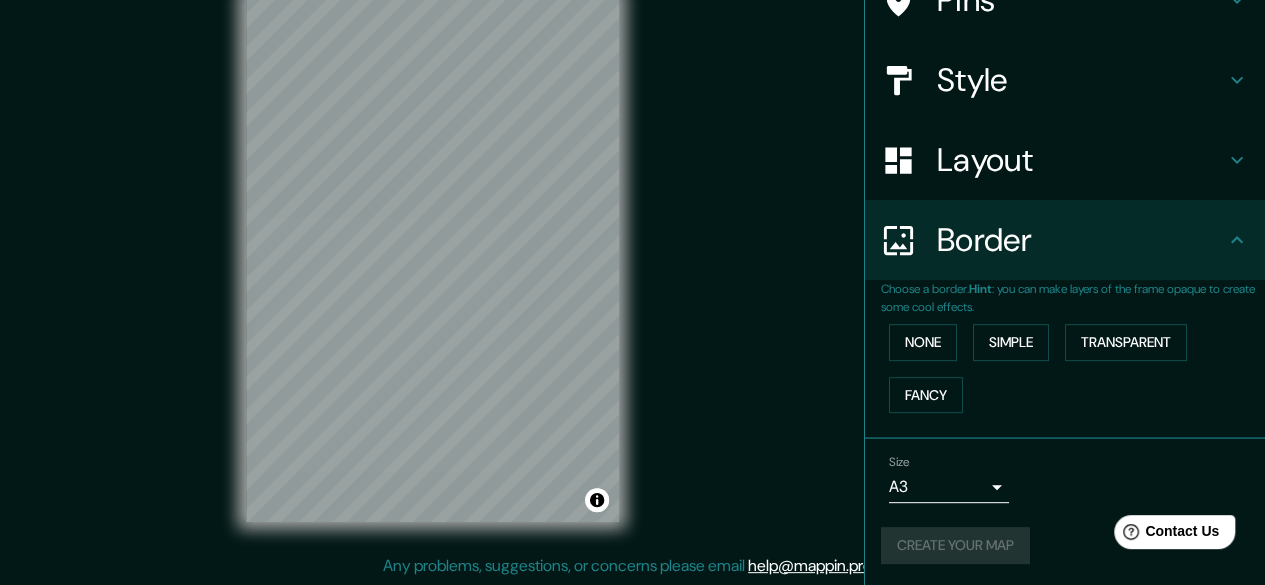 click on "Create your map" at bounding box center (1065, 545) 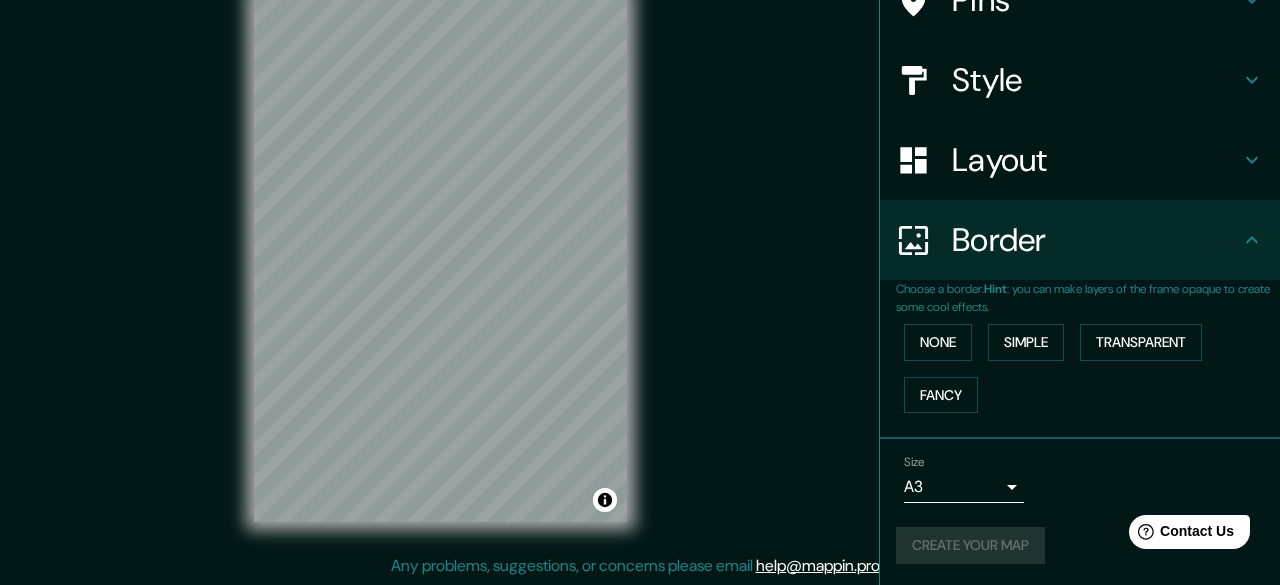 click on "Mappin Location Reehagenstraat 40, 2431 Laakdal, Provincie Antwerpen, België Pins Style Layout Border Choose a border.  Hint : you can make layers of the frame opaque to create some cool effects. None Simple Transparent Fancy Size A3 single Create your map © Mapbox   © OpenStreetMap   Improve this map Any problems, suggestions, or concerns please email    help@mappin.pro . . ." at bounding box center (640, 255) 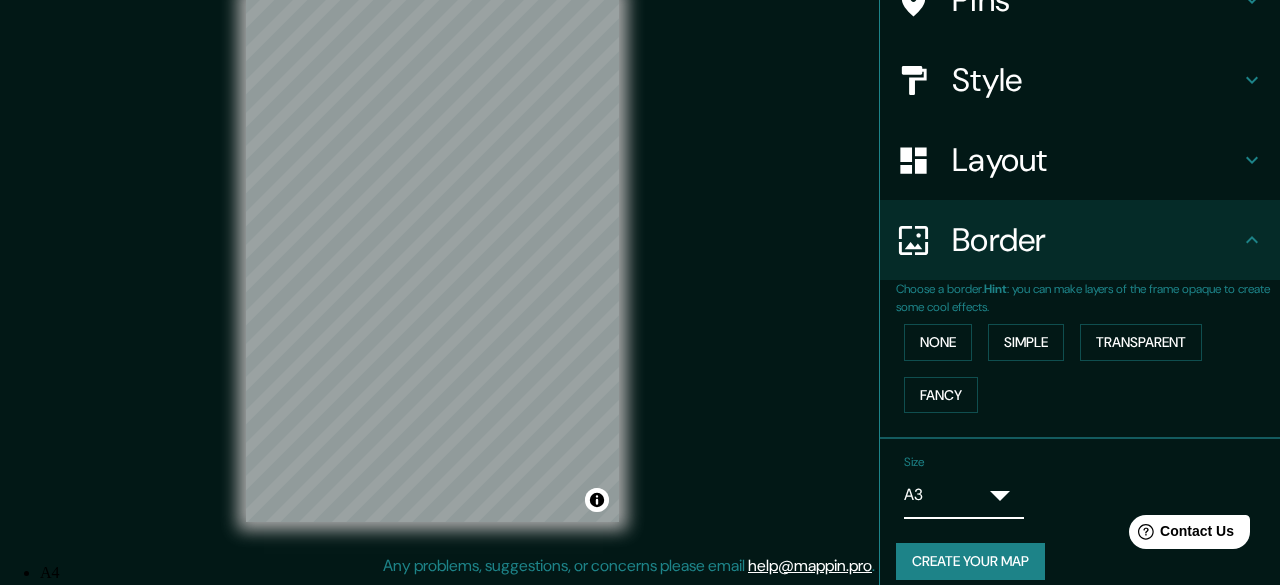 click on "A4" at bounding box center [652, 573] 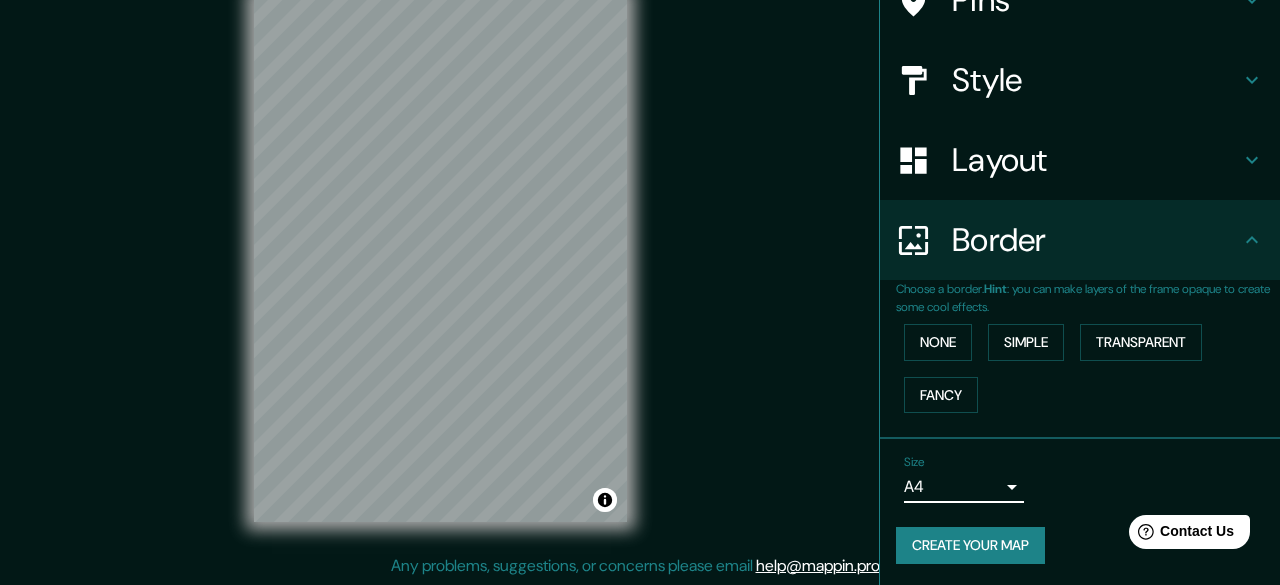 click on "Mappin Location [STREET], [POSTAL_CODE] [CITY], [PROVINCE], [COUNTRY] Pins Style Layout Border Choose a border.  Hint : you can make layers of the frame opaque to create some cool effects. None Simple Transparent Fancy Size A4 single Create your map © Mapbox   © OpenStreetMap   Improve this map Any problems, suggestions, or concerns please email    help@example.com . . ." at bounding box center [640, 255] 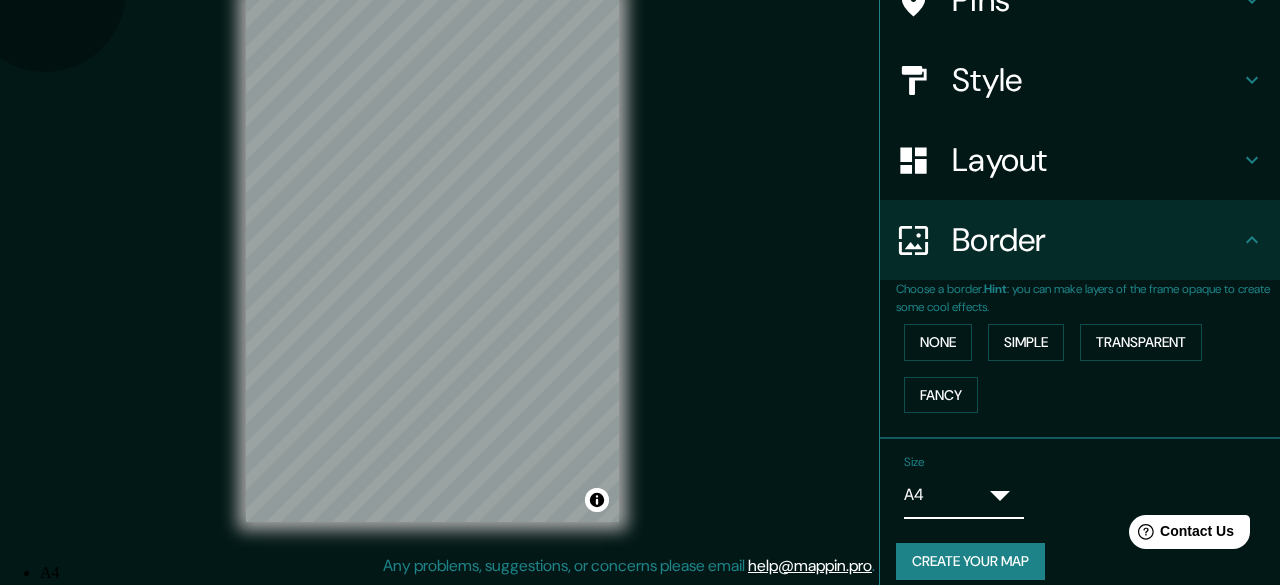 click on "A3" at bounding box center (652, 591) 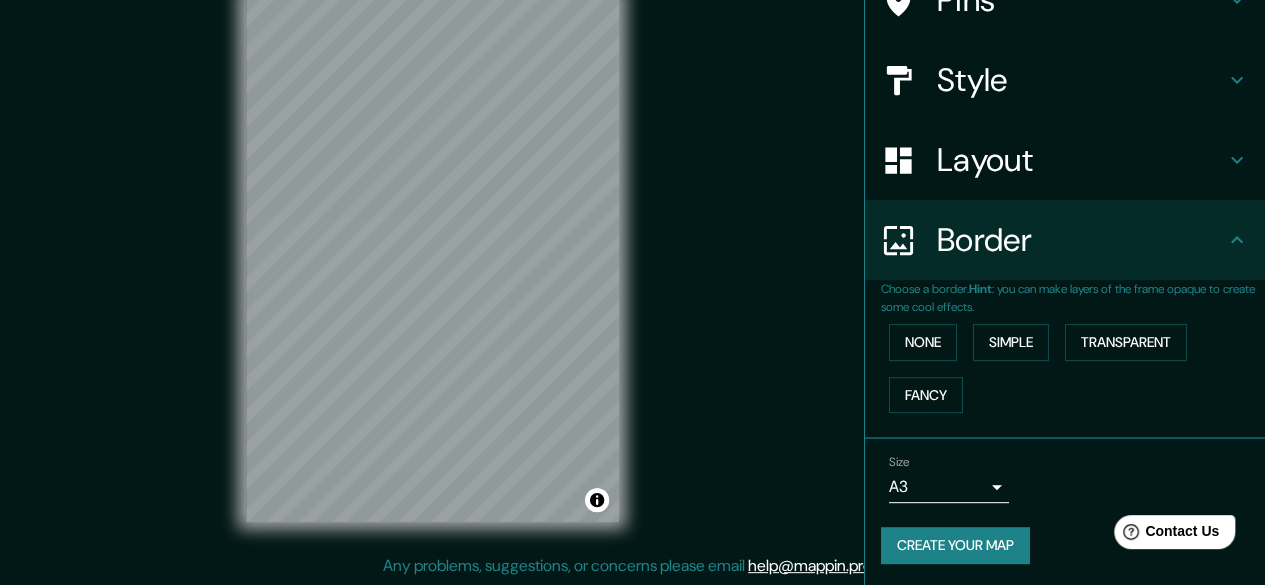 click on "Create your map" at bounding box center (955, 545) 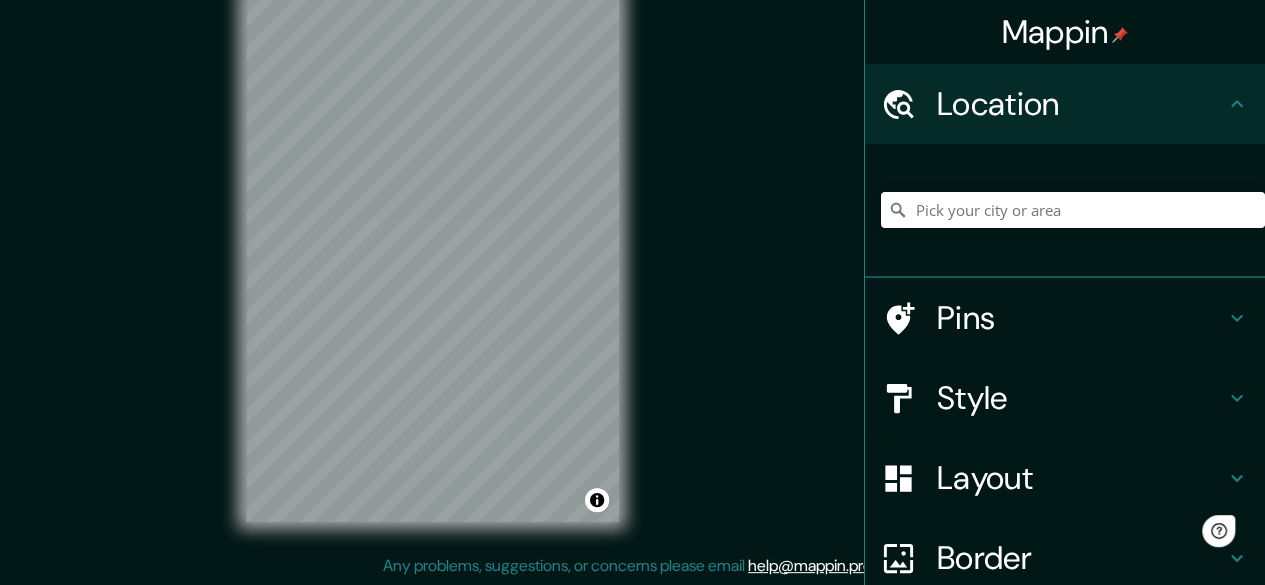 scroll, scrollTop: 0, scrollLeft: 0, axis: both 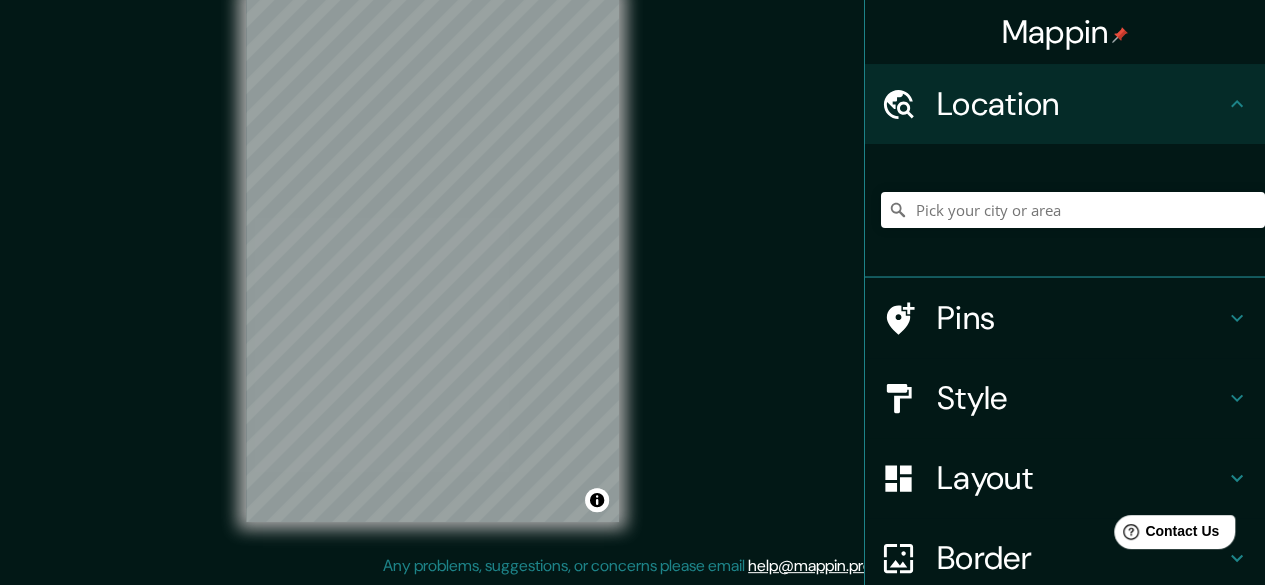 click at bounding box center [1073, 210] 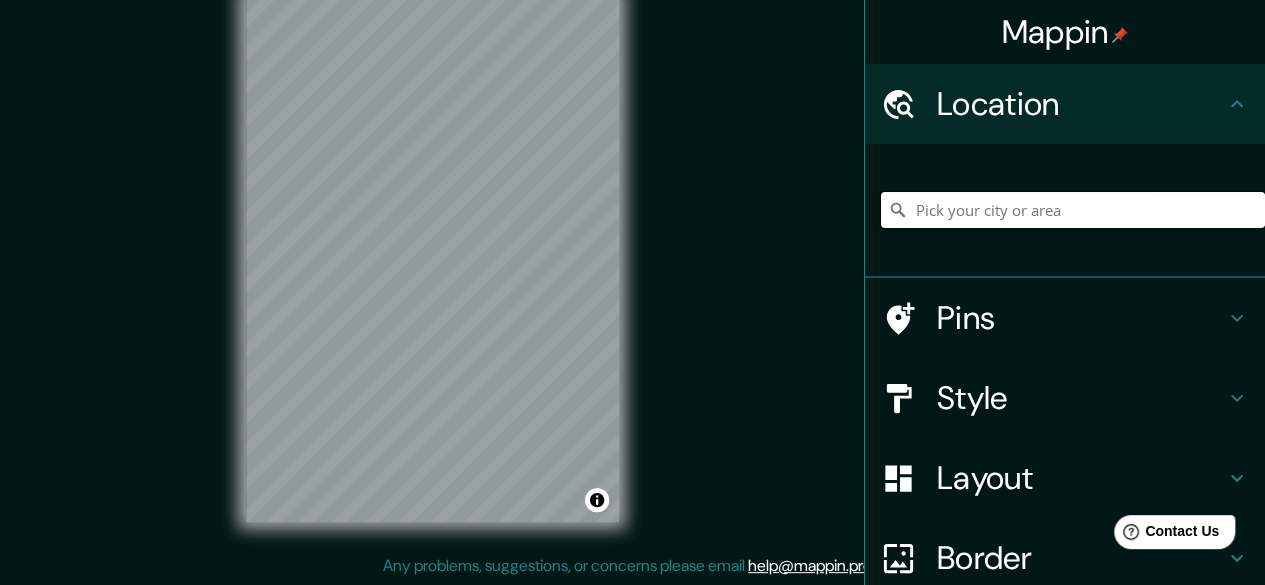 click at bounding box center [1073, 210] 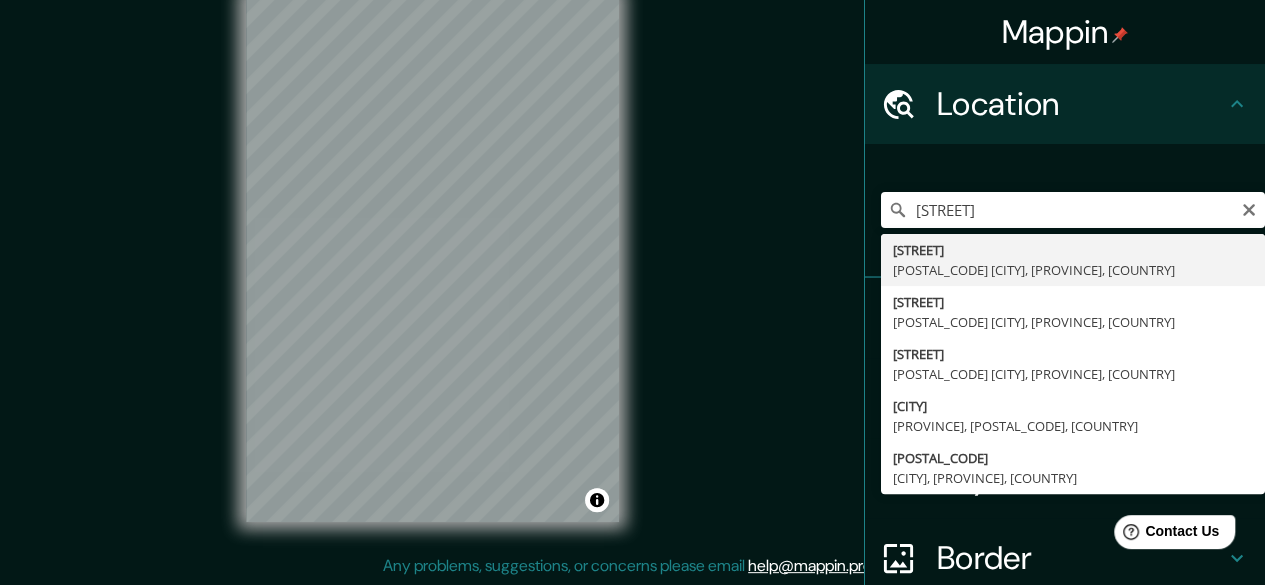 type on "[STREET], [POSTAL_CODE] [CITY], [PROVINCE], [COUNTRY]" 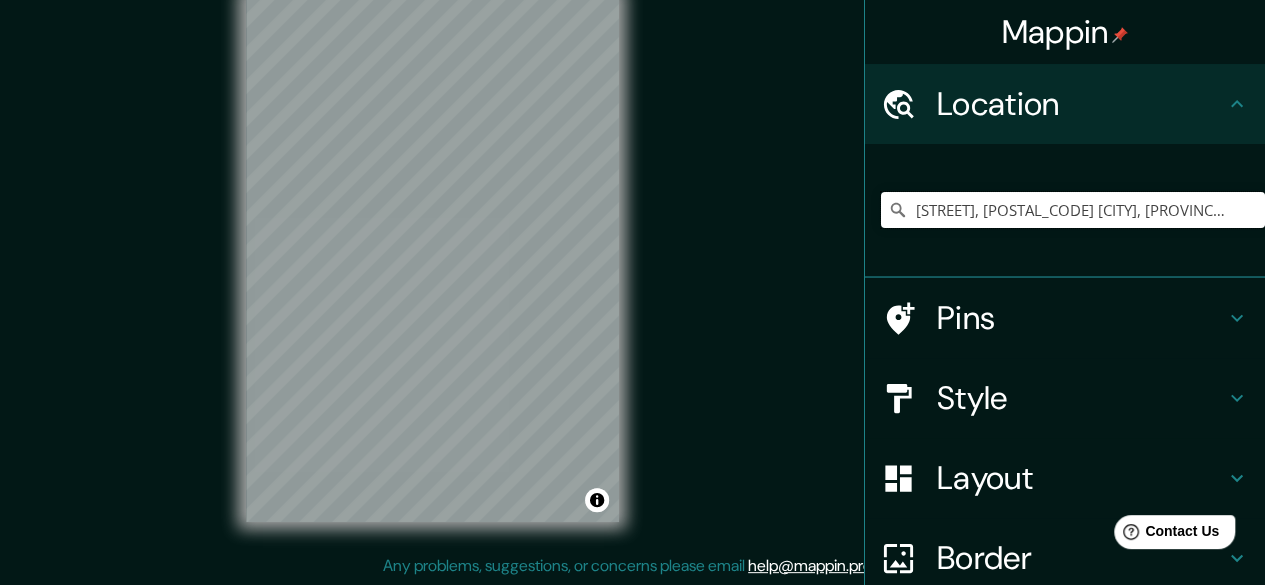 scroll, scrollTop: 0, scrollLeft: 0, axis: both 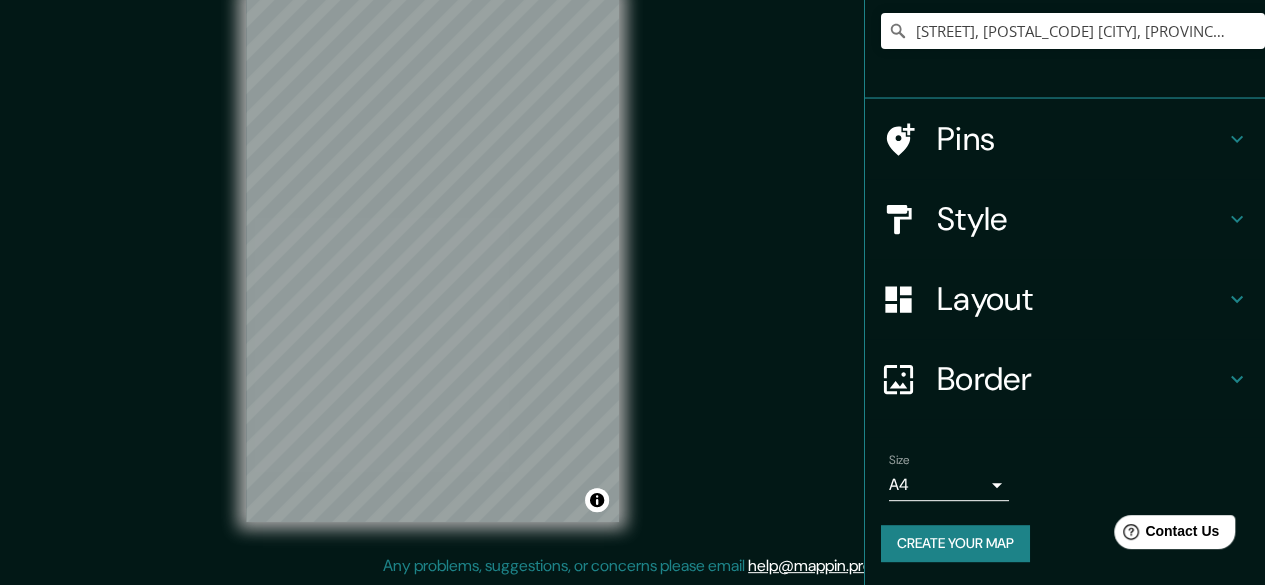 click on "Border" at bounding box center (1081, 379) 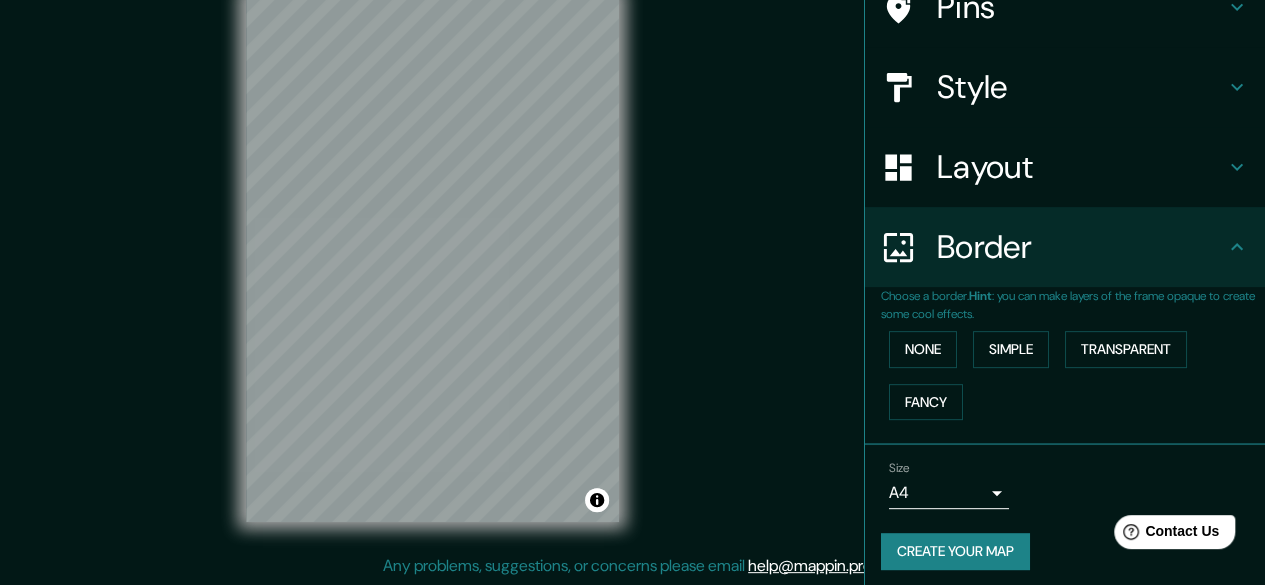 scroll, scrollTop: 147, scrollLeft: 0, axis: vertical 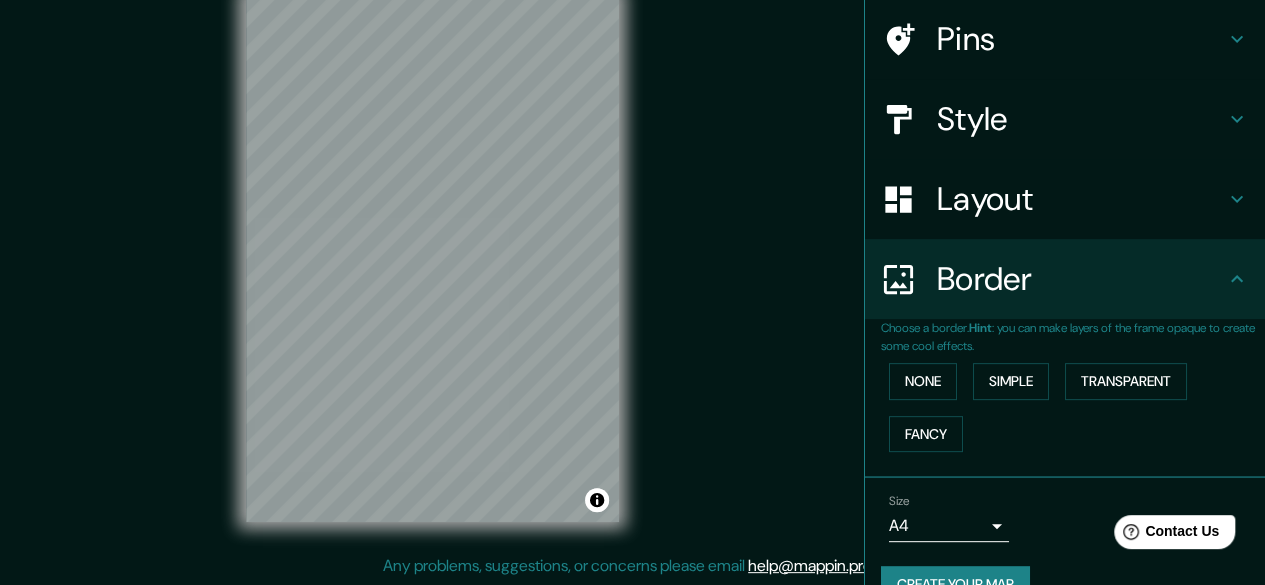 click on "Mappin Location [STREET], [POSTAL_CODE] [CITY], [PROVINCE], [COUNTRY] Pins Style Layout Border Choose a border.  Hint : you can make layers of the frame opaque to create some cool effects. None Simple Transparent Fancy Size A4 single Create your map © Mapbox   © OpenStreetMap   Improve this map Any problems, suggestions, or concerns please email    help@example.com . . ." at bounding box center (632, 255) 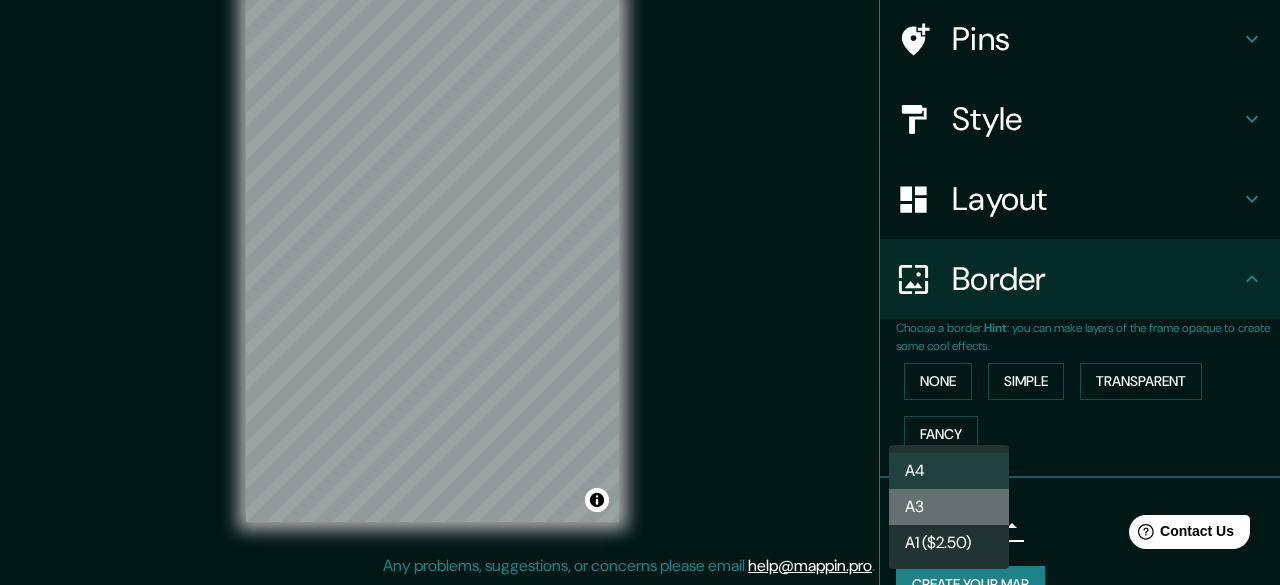 click on "A3" at bounding box center (949, 507) 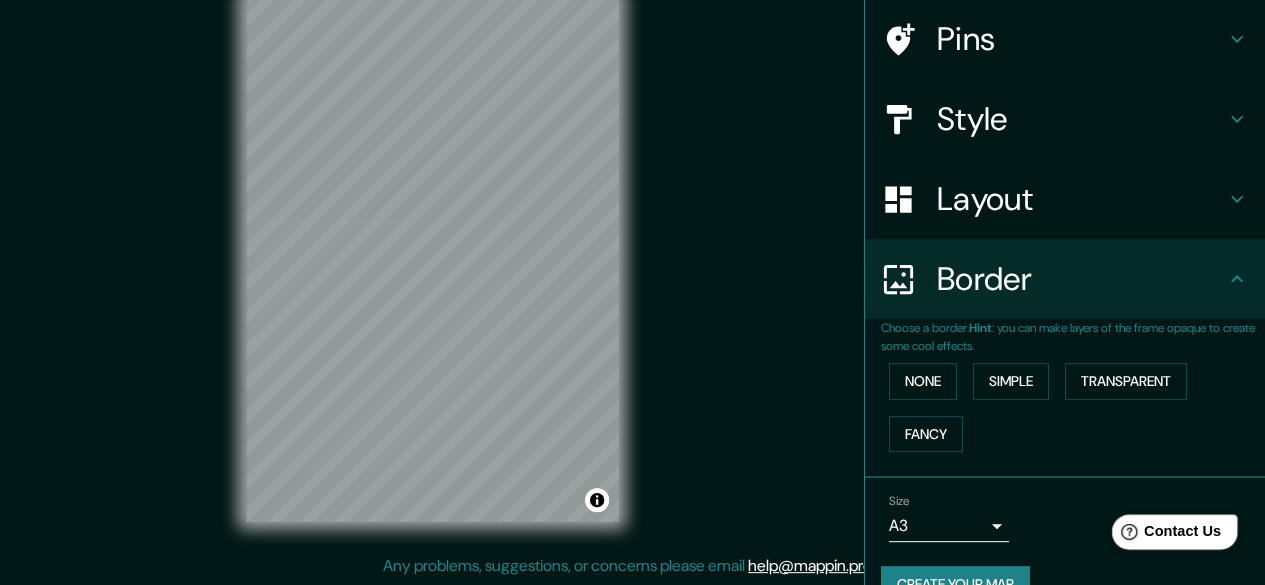 click on "Contact Us" at bounding box center [1182, 531] 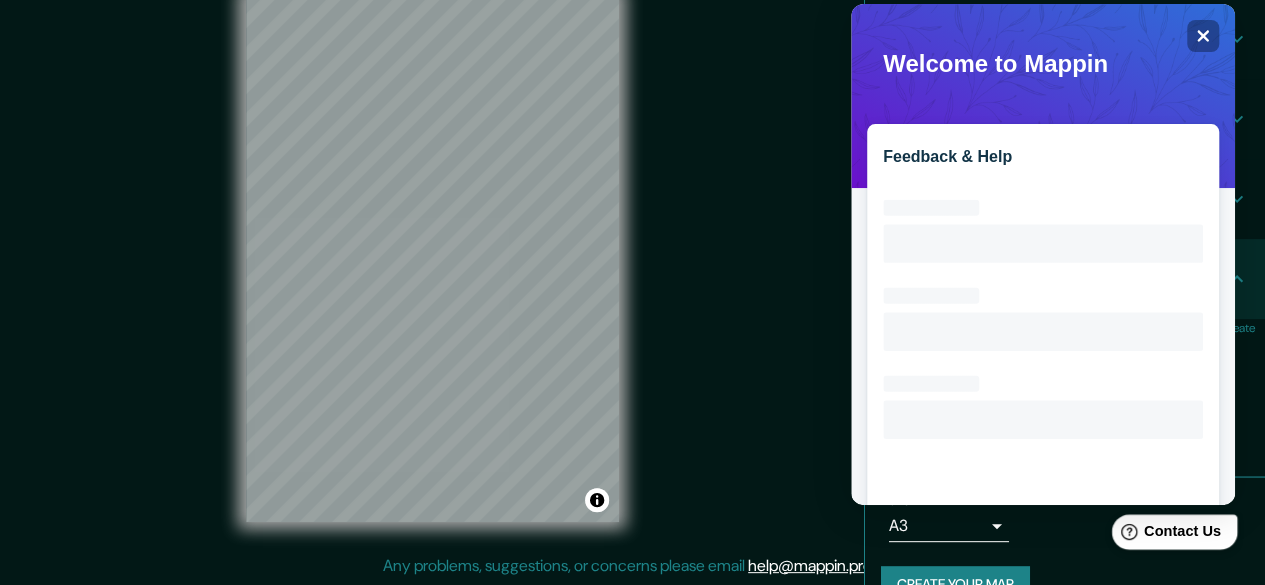 scroll, scrollTop: 0, scrollLeft: 0, axis: both 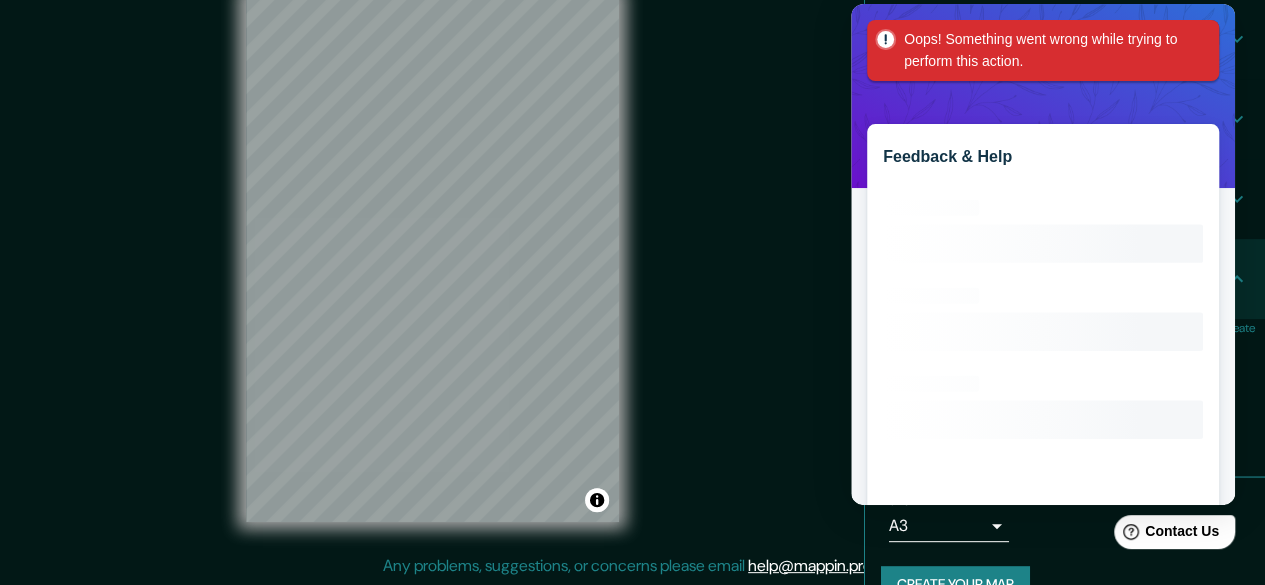click at bounding box center [1043, 136] 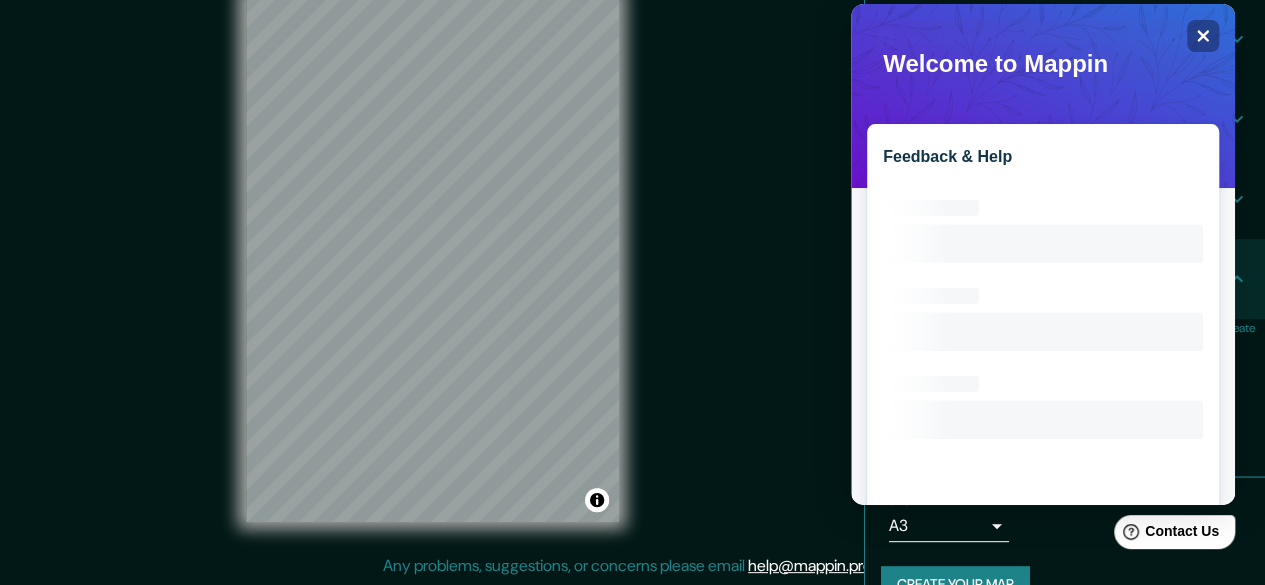 click on "Create your map" at bounding box center (955, 584) 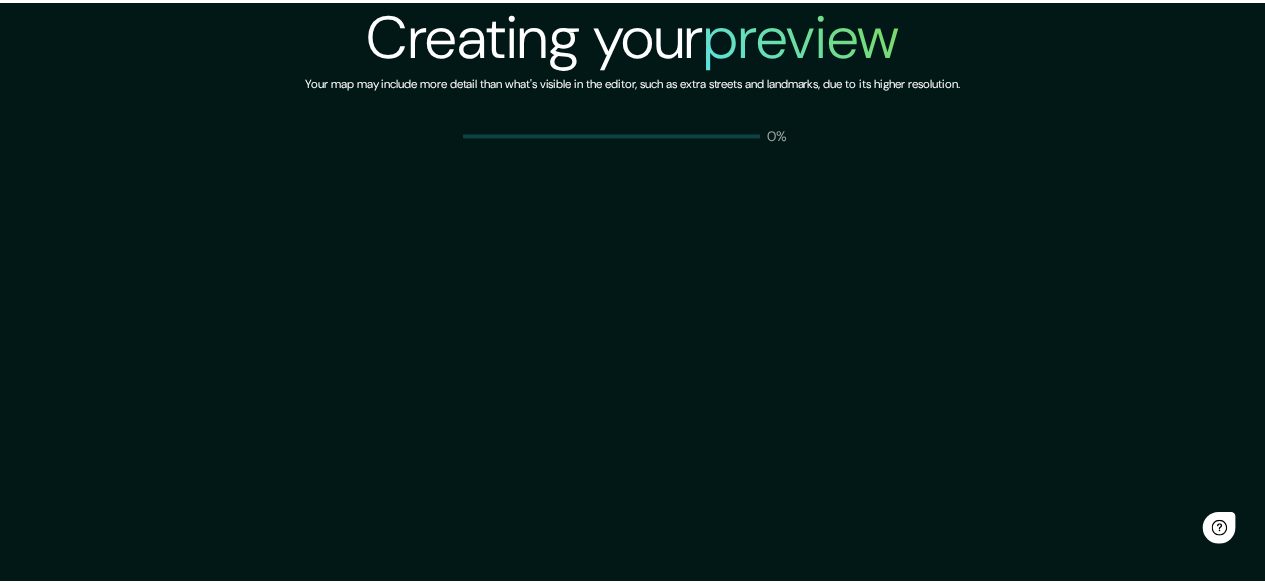 scroll, scrollTop: 0, scrollLeft: 0, axis: both 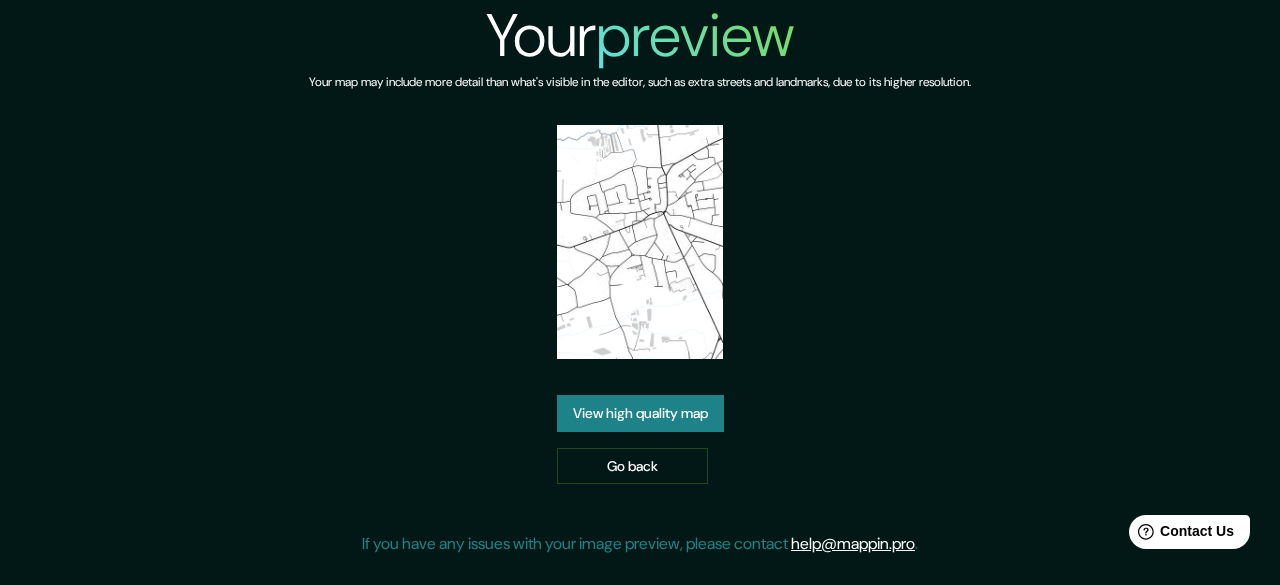 click on "View high quality map" at bounding box center (640, 413) 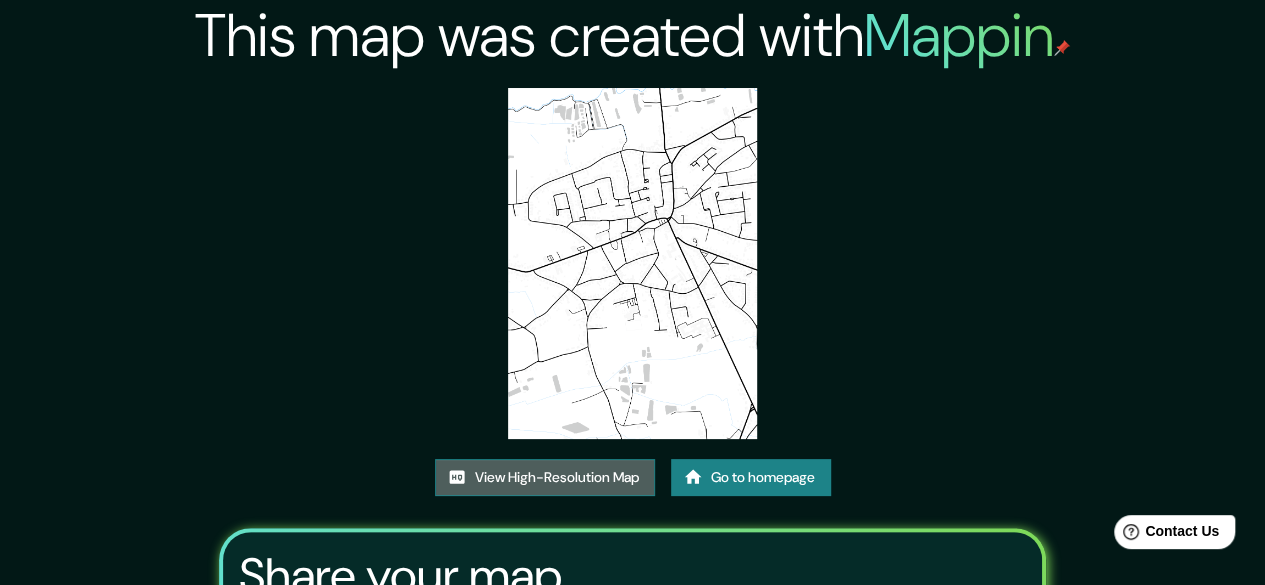 click on "View High-Resolution Map" at bounding box center (545, 477) 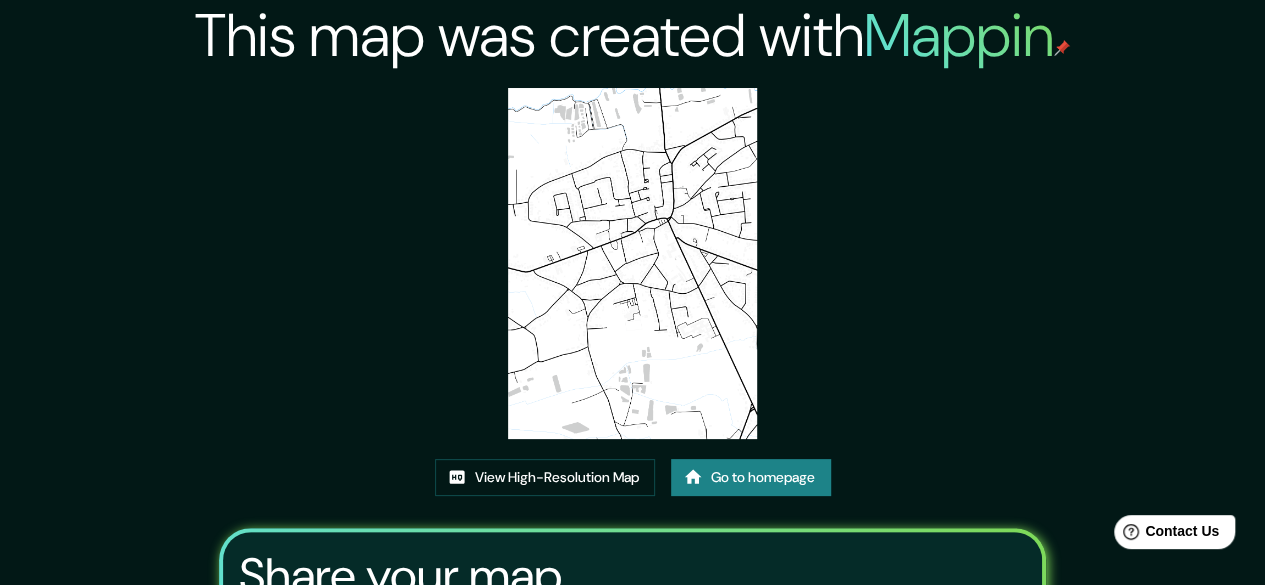 drag, startPoint x: 604, startPoint y: 479, endPoint x: 946, endPoint y: 329, distance: 373.4488 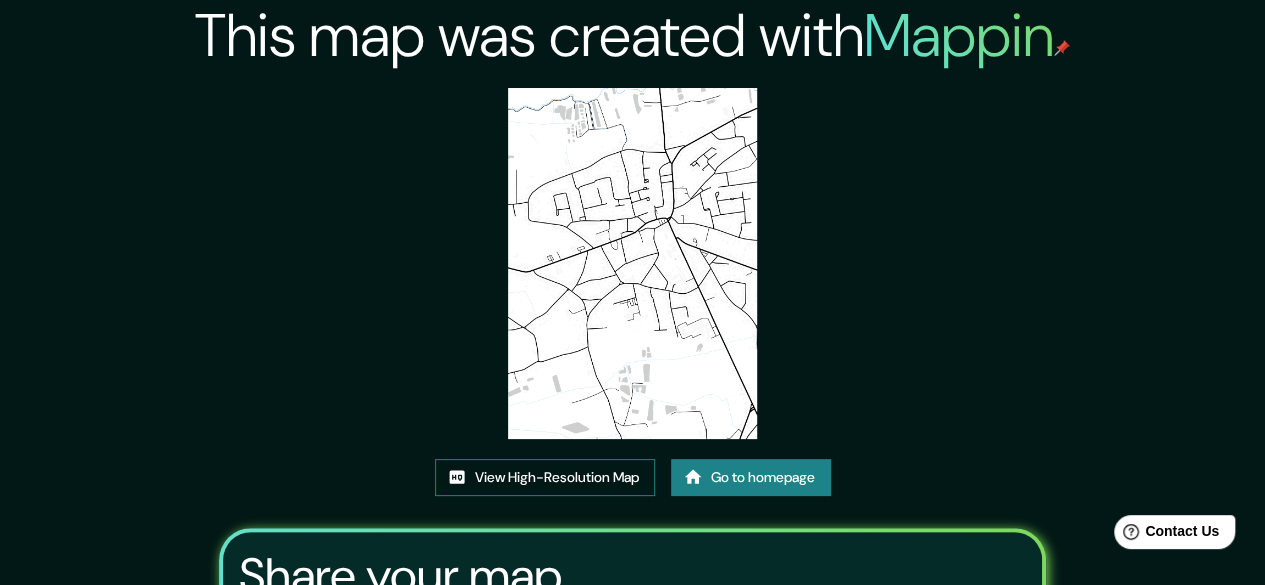 click on "View High-Resolution Map" at bounding box center (545, 477) 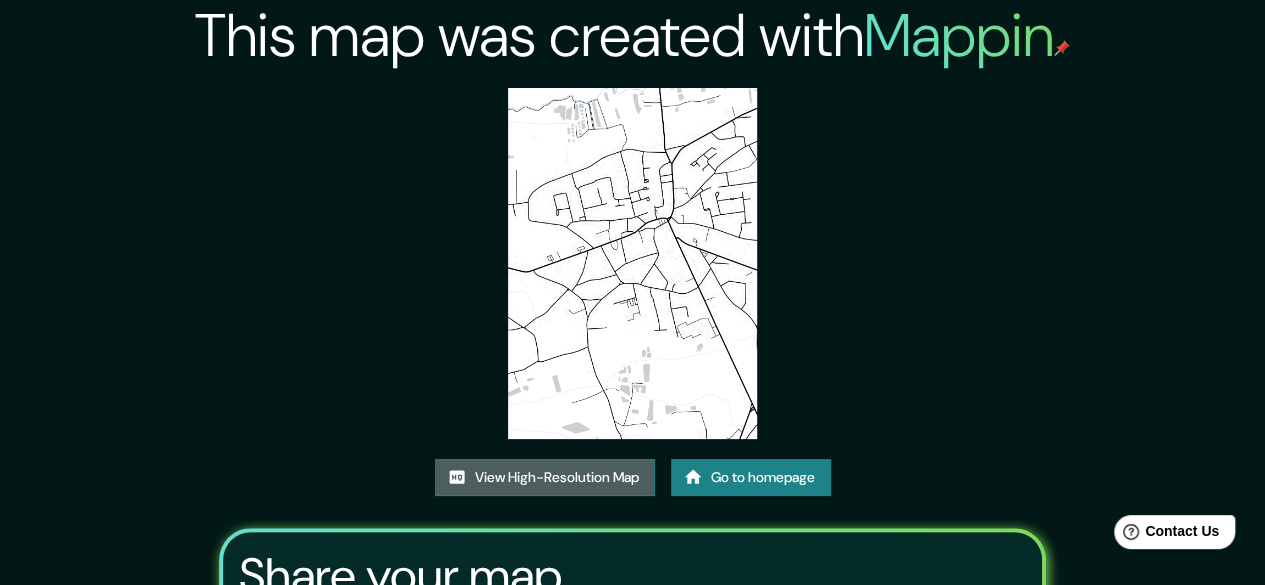 click on "View High-Resolution Map" at bounding box center [545, 477] 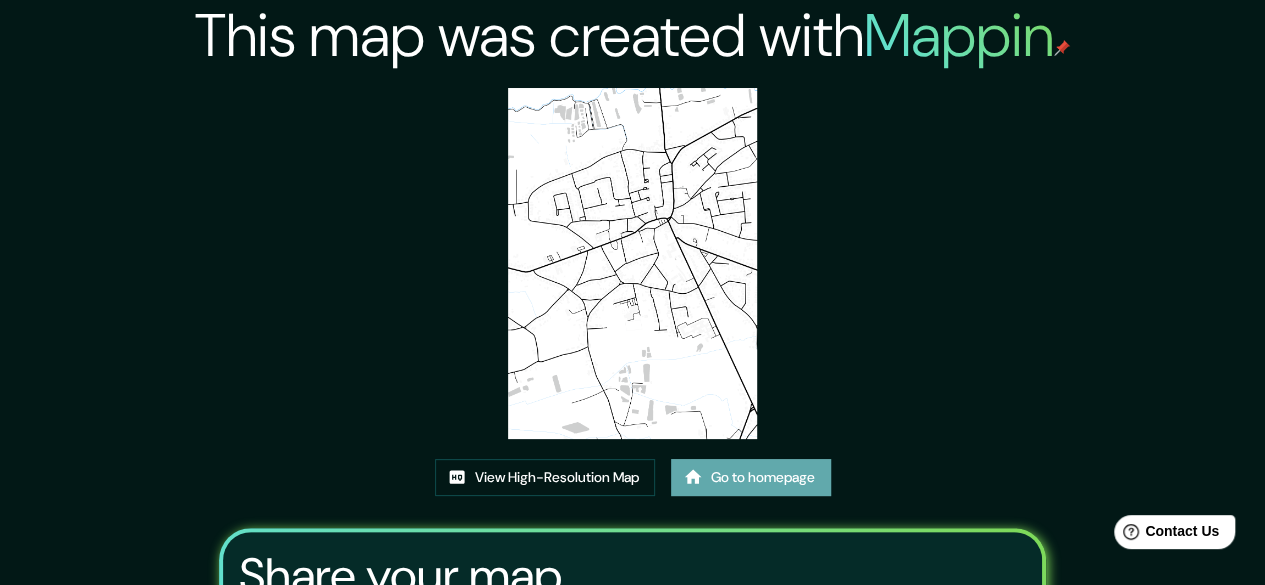 click on "Go to homepage" at bounding box center [751, 477] 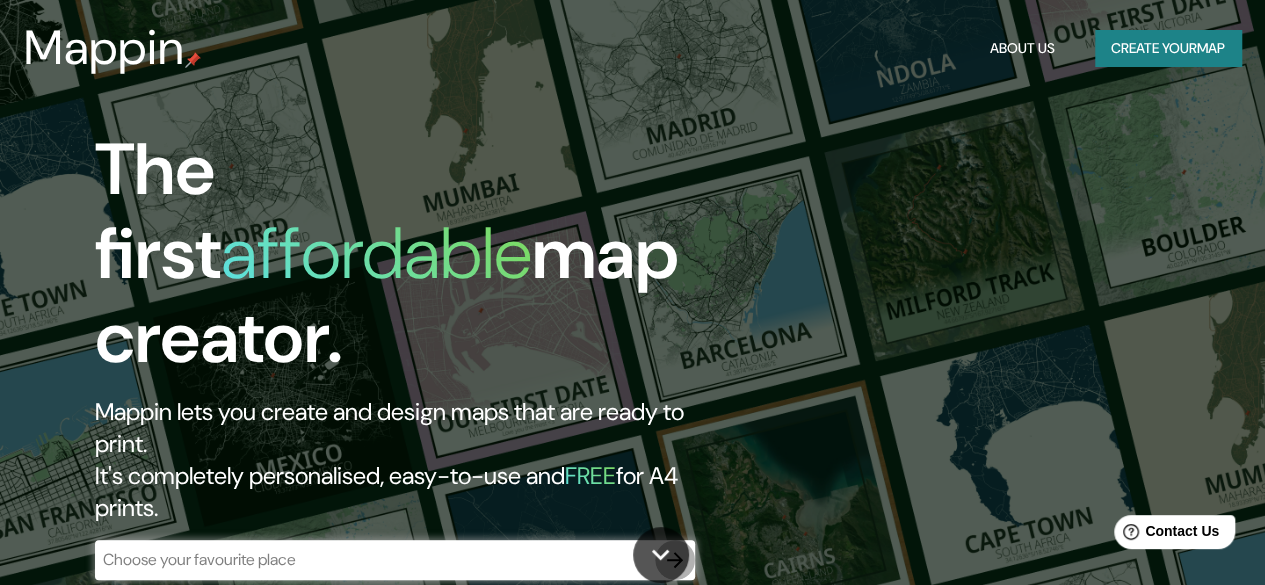 click 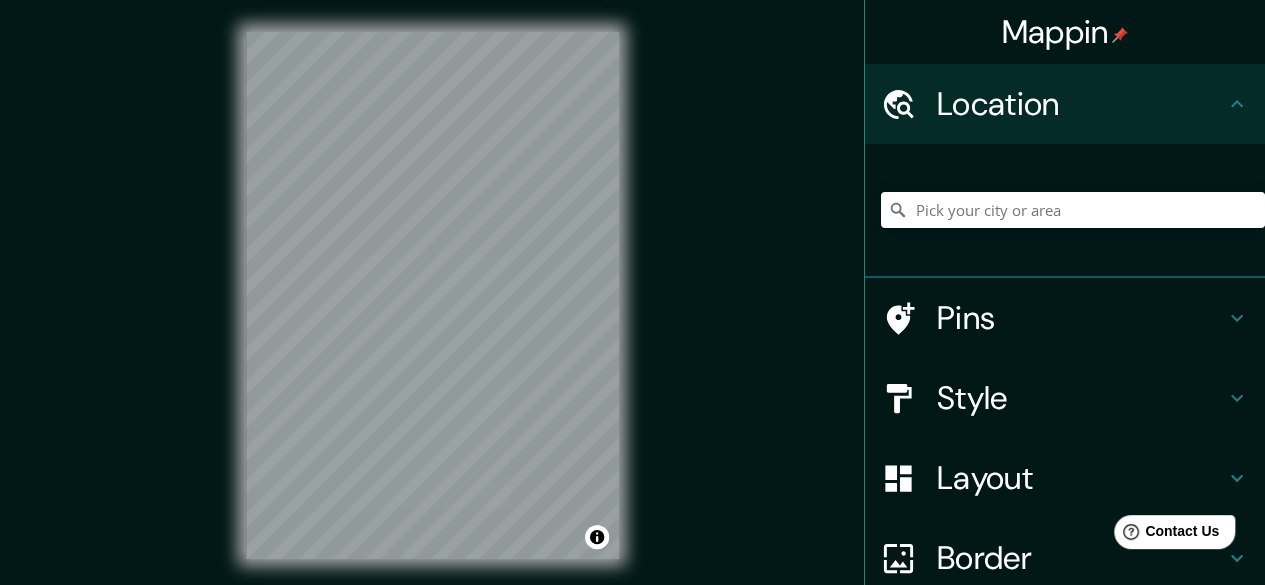 scroll, scrollTop: 179, scrollLeft: 0, axis: vertical 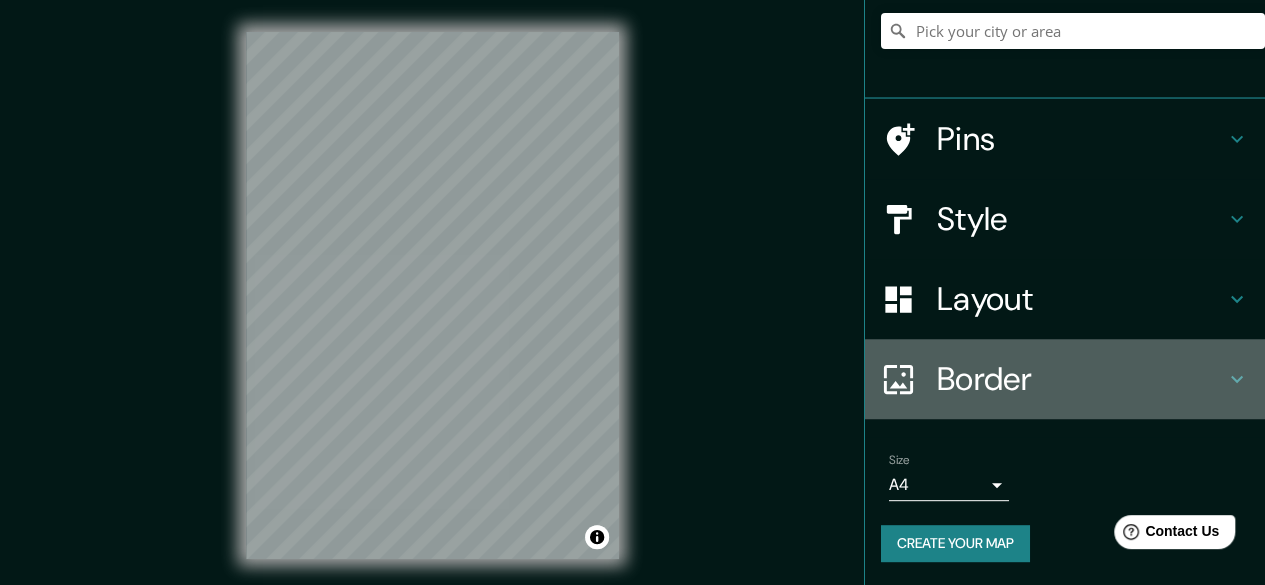 click on "Border" at bounding box center [1081, 379] 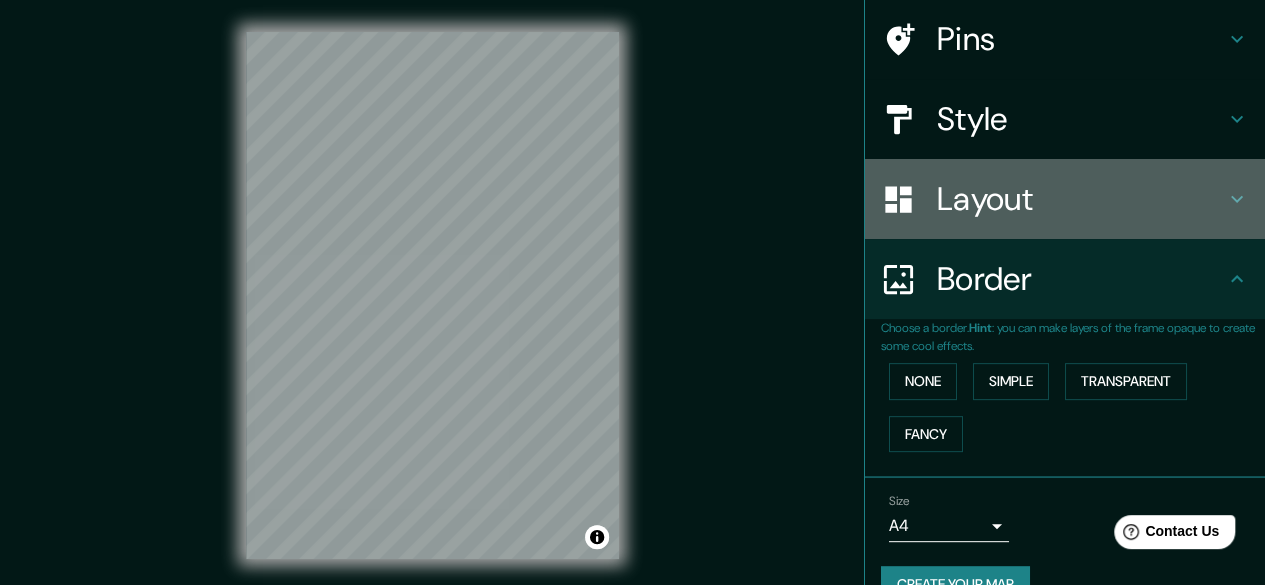 click on "Layout" at bounding box center [1065, 199] 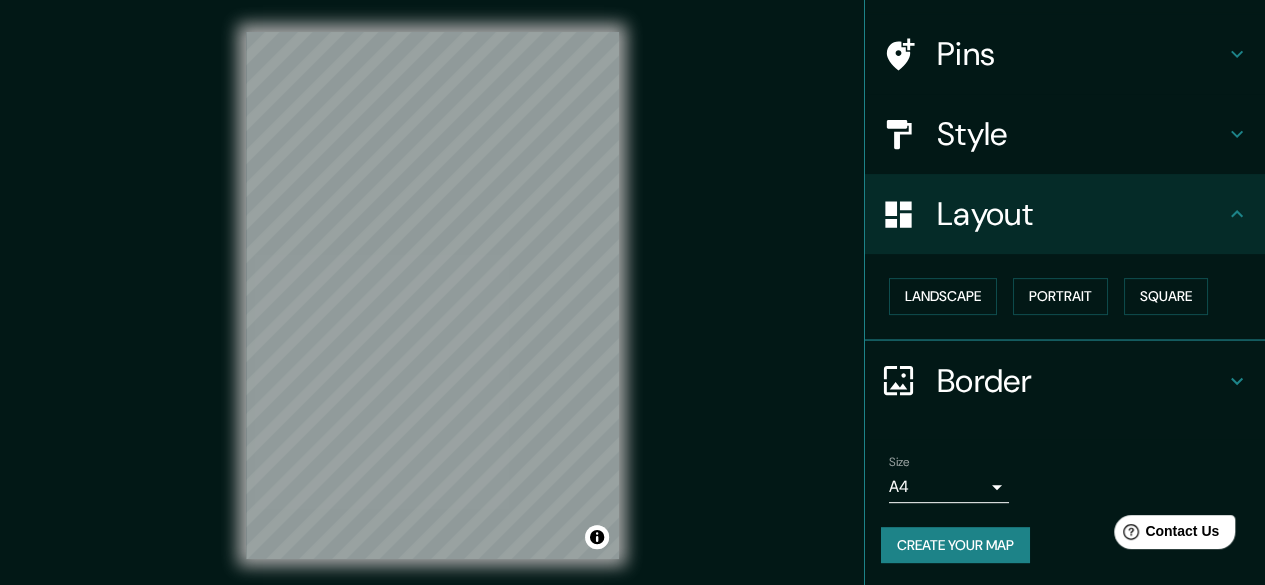 scroll, scrollTop: 132, scrollLeft: 0, axis: vertical 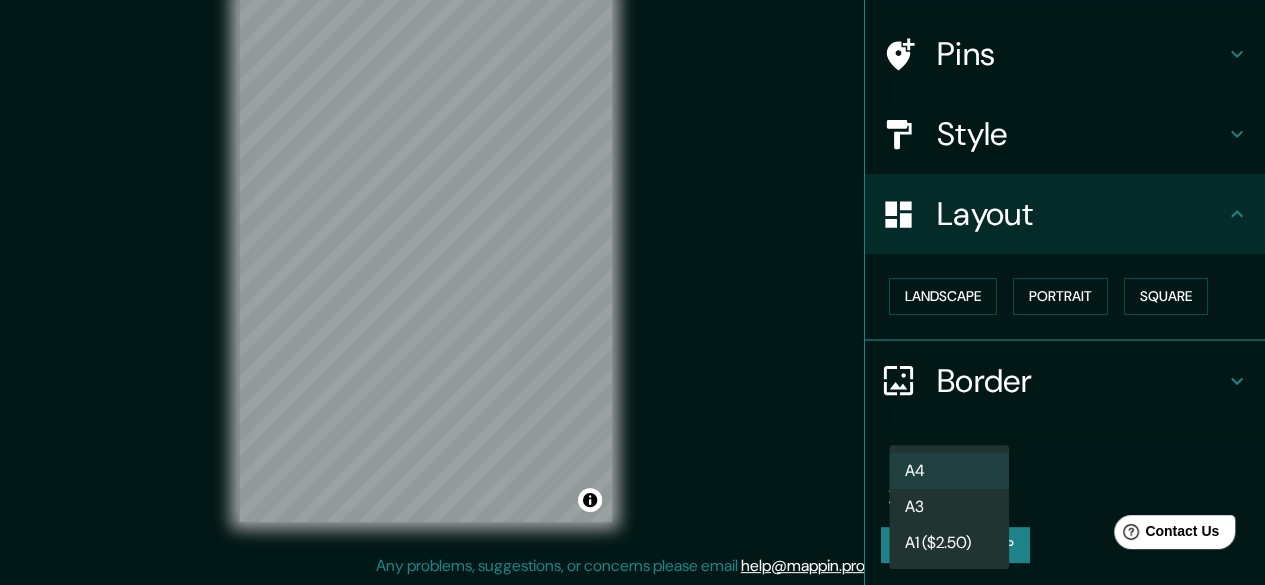 click on "Mappin Location Pins Style Layout Landscape Portrait Square Border Choose a border.  Hint : you can make layers of the frame opaque to create some cool effects. None Simple Transparent Fancy Size A4 single Create your map © Mapbox   © OpenStreetMap   Improve this map Any problems, suggestions, or concerns please email    help@mappin.pro . . . A4 A3 A1 ($2.50)" at bounding box center [632, 255] 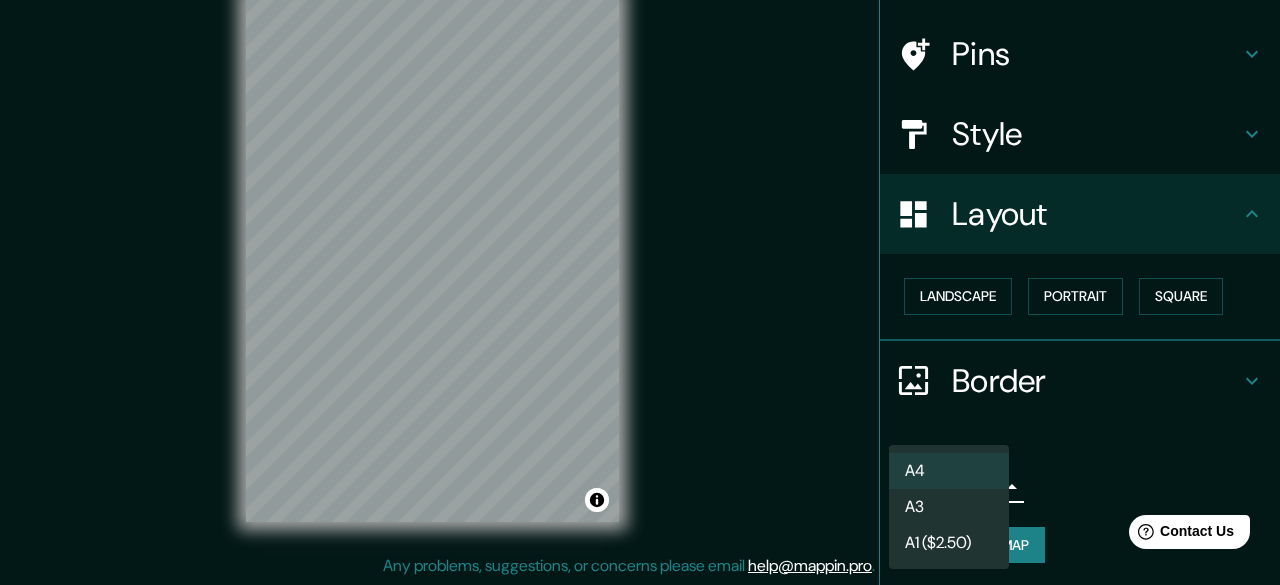 click at bounding box center [640, 292] 